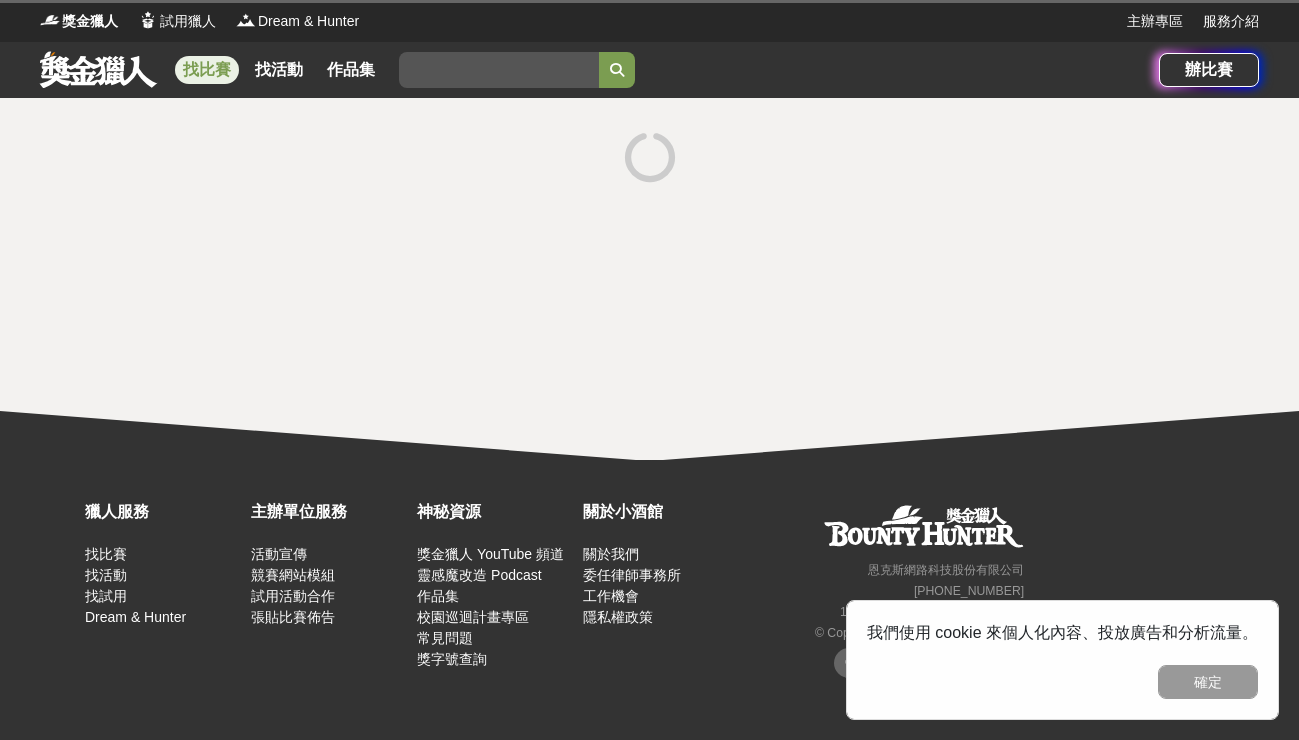 scroll, scrollTop: 0, scrollLeft: 0, axis: both 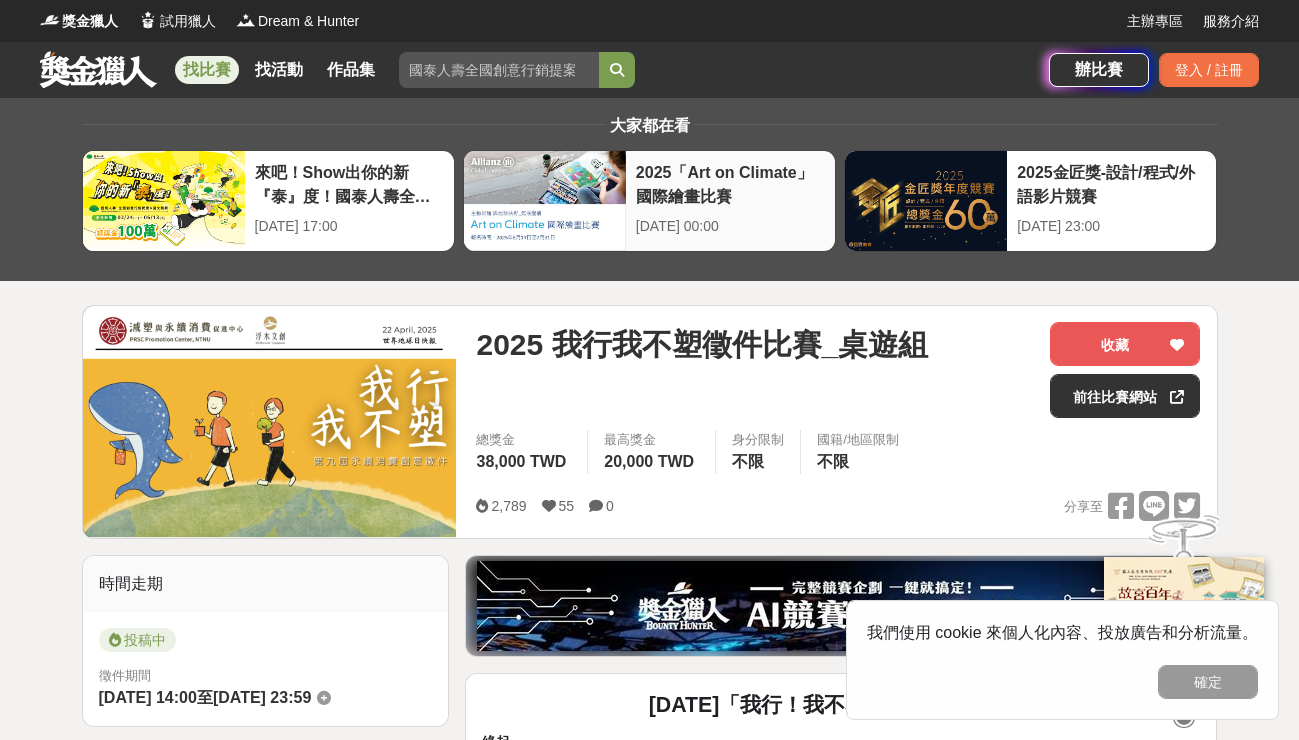 click on "2025「Art on Climate」國際繪畫比賽" at bounding box center [730, 183] 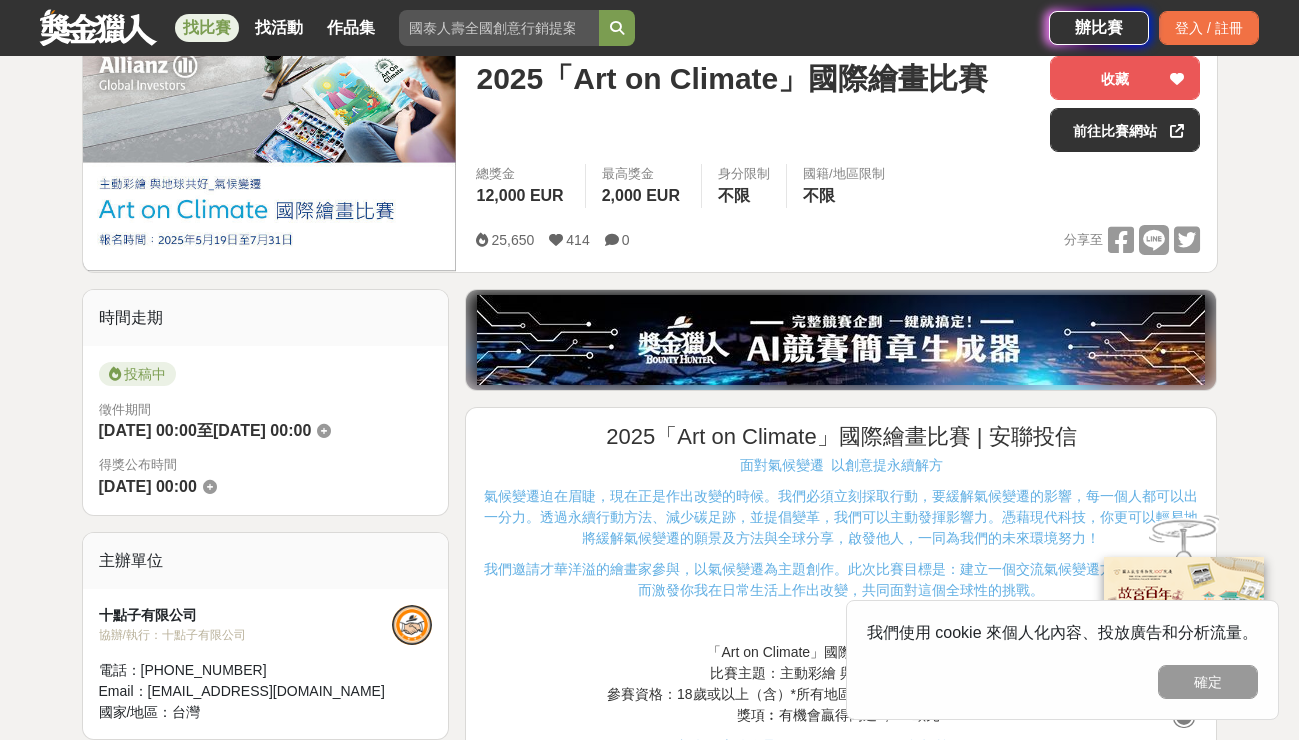 scroll, scrollTop: 0, scrollLeft: 0, axis: both 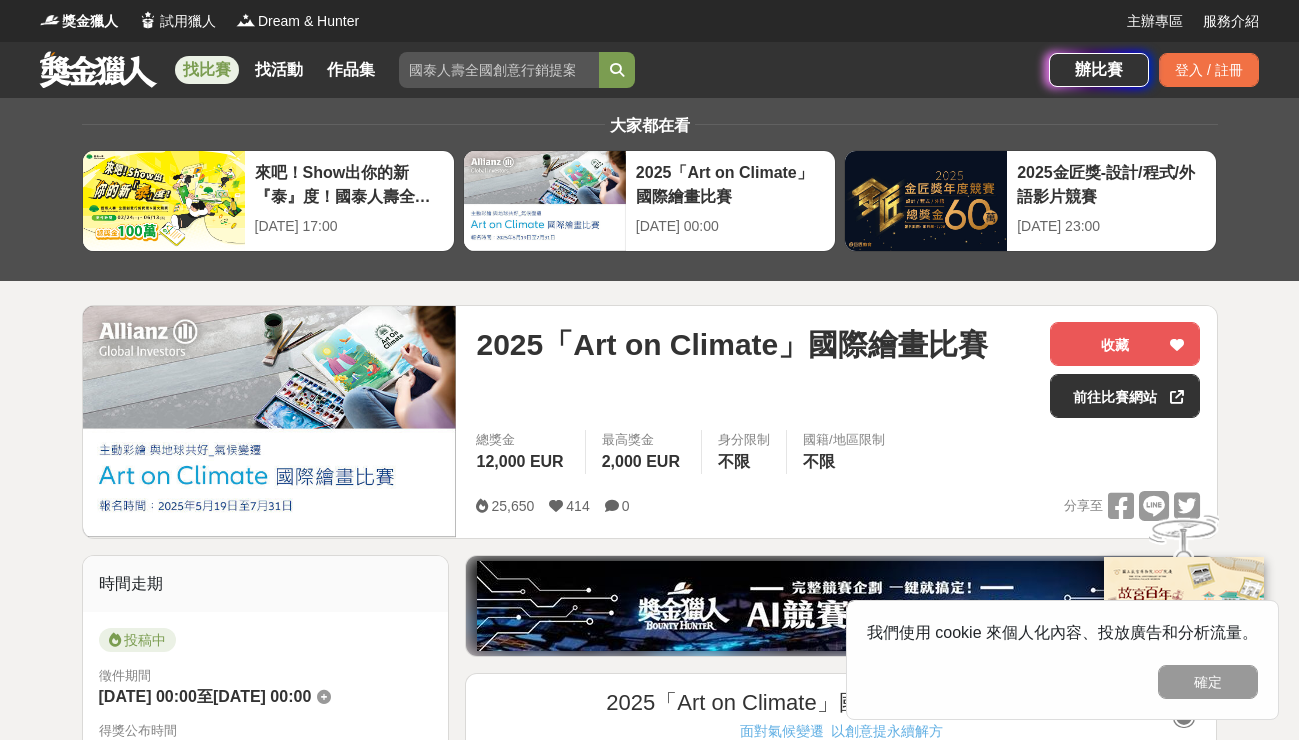 click at bounding box center [98, 69] 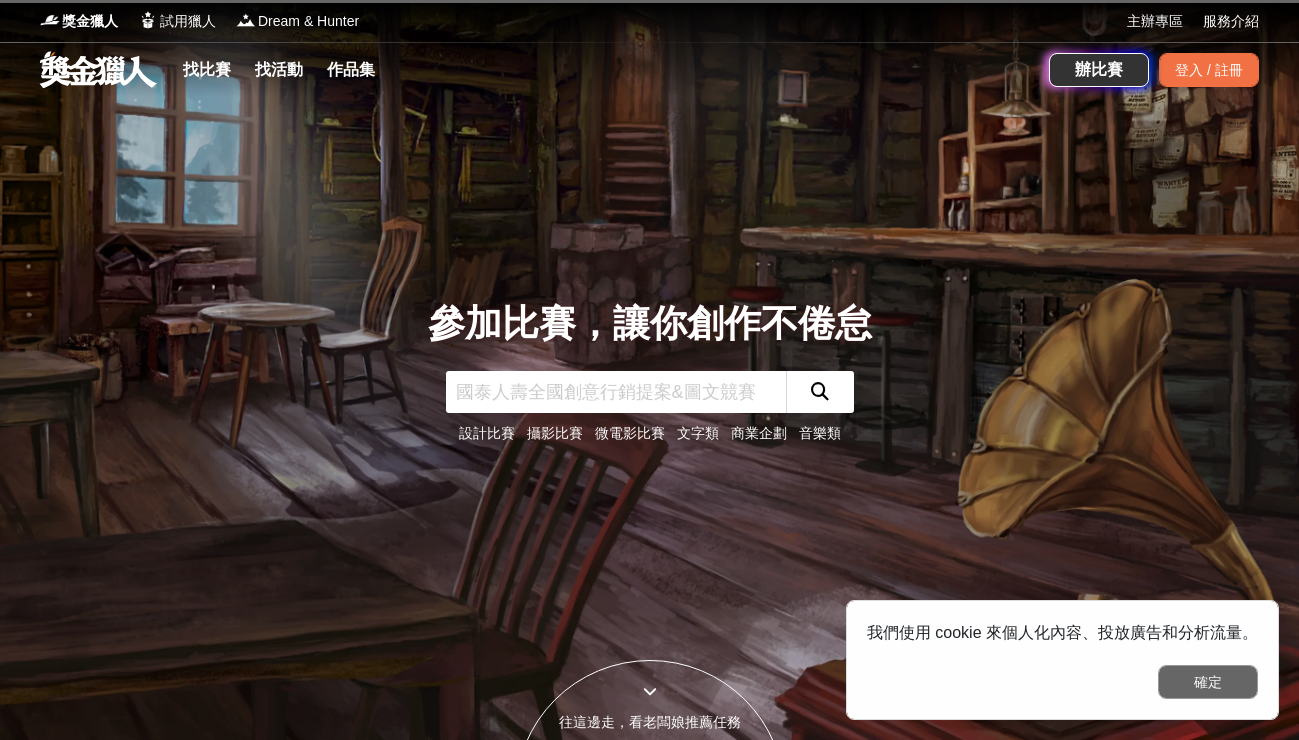 click on "確定" at bounding box center (1208, 682) 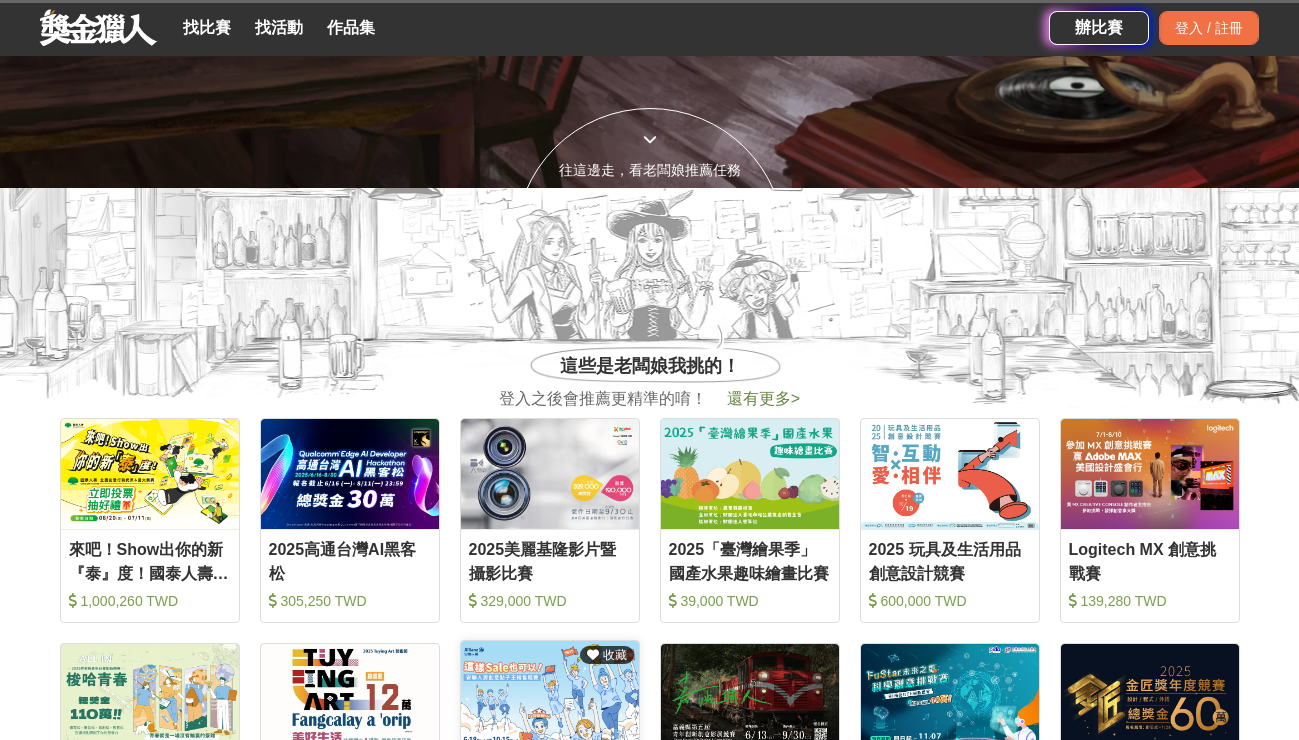 scroll, scrollTop: 758, scrollLeft: 0, axis: vertical 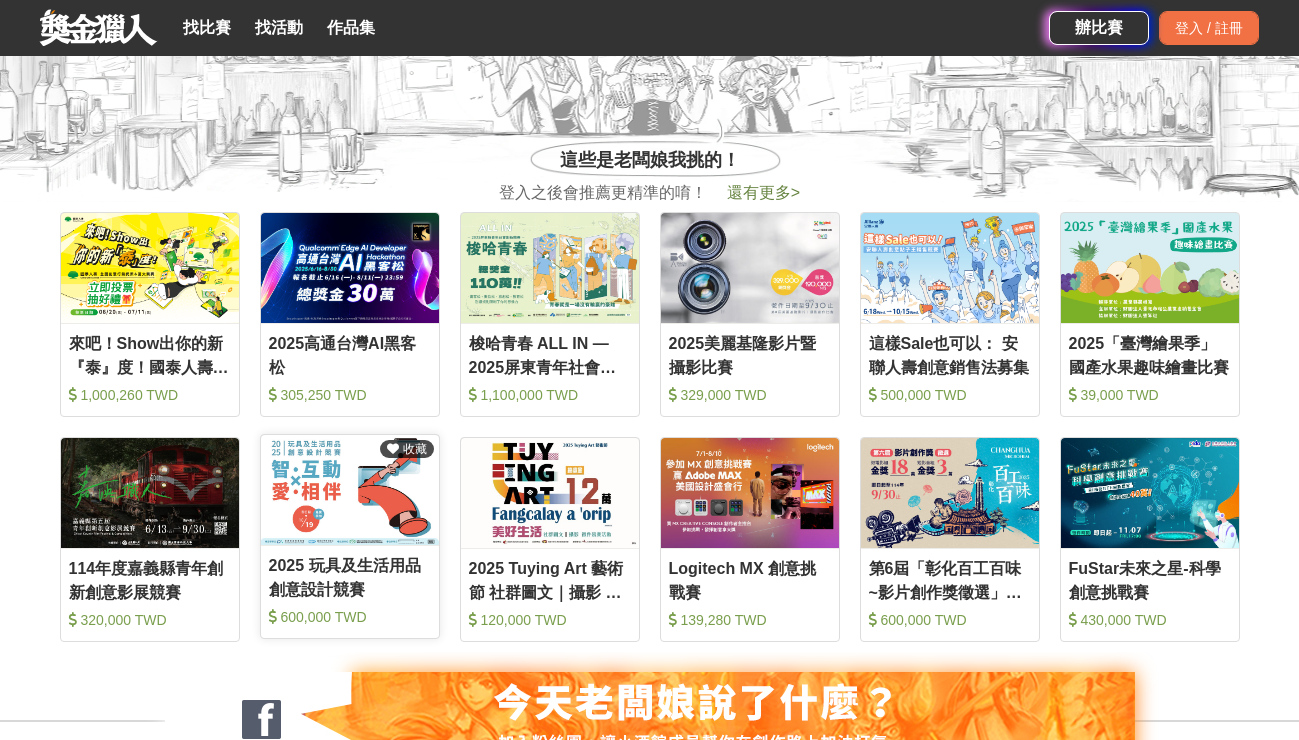 click on "2025 玩具及生活用品創意設計競賽" at bounding box center (350, 576) 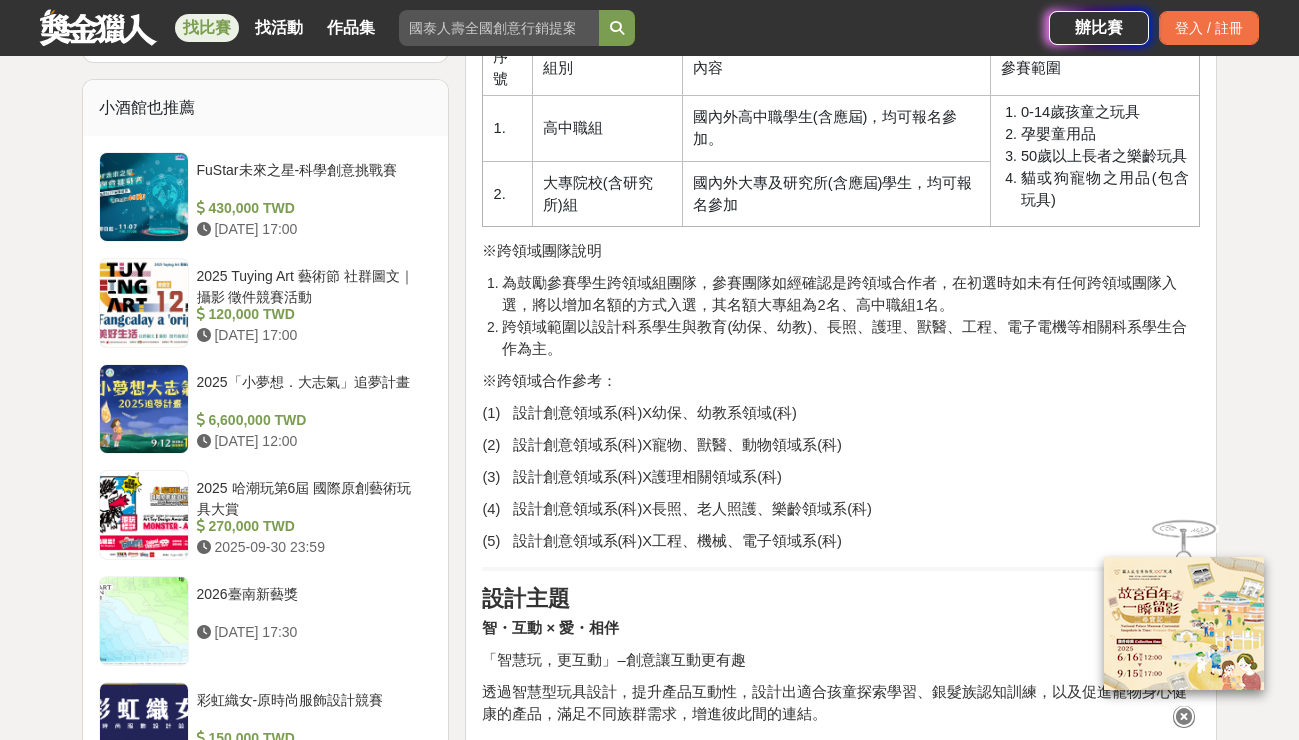scroll, scrollTop: 1554, scrollLeft: 0, axis: vertical 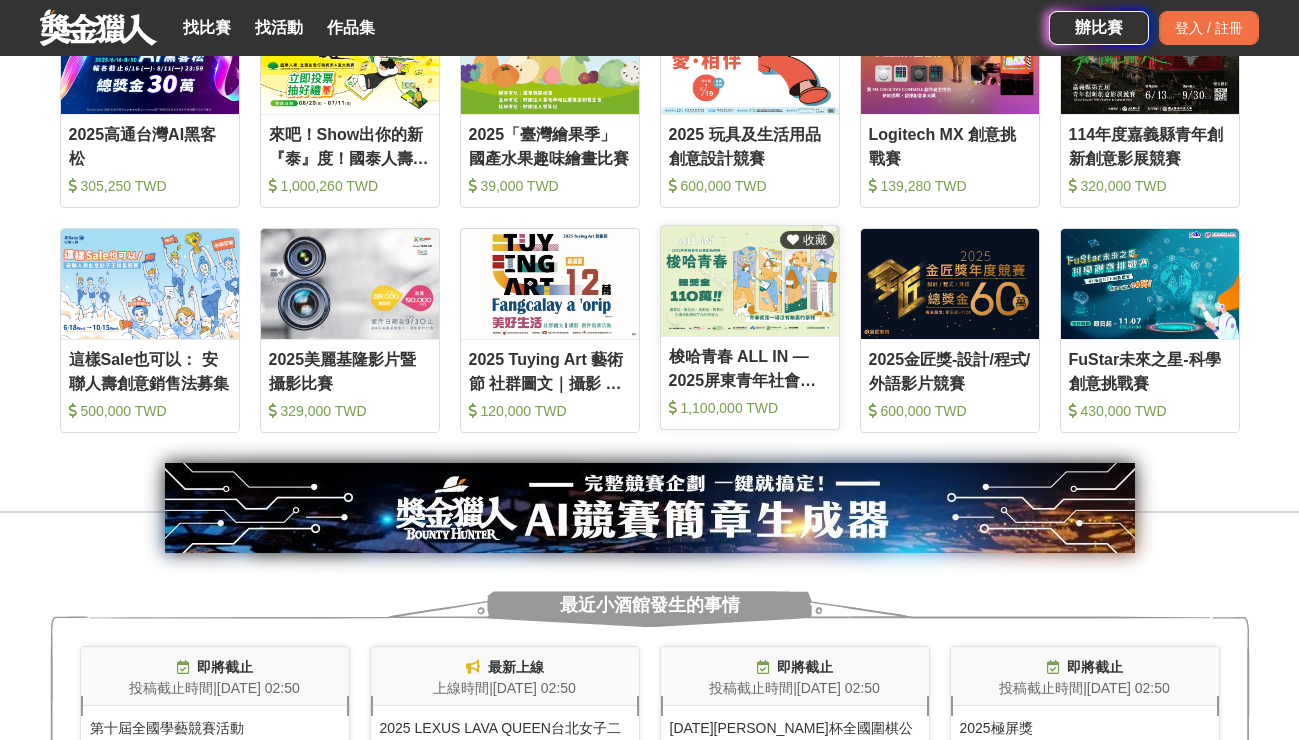 click on "梭哈青春 ALL IN —2025屏東青年社會創新競賽   1,100,000 TWD" at bounding box center [750, 385] 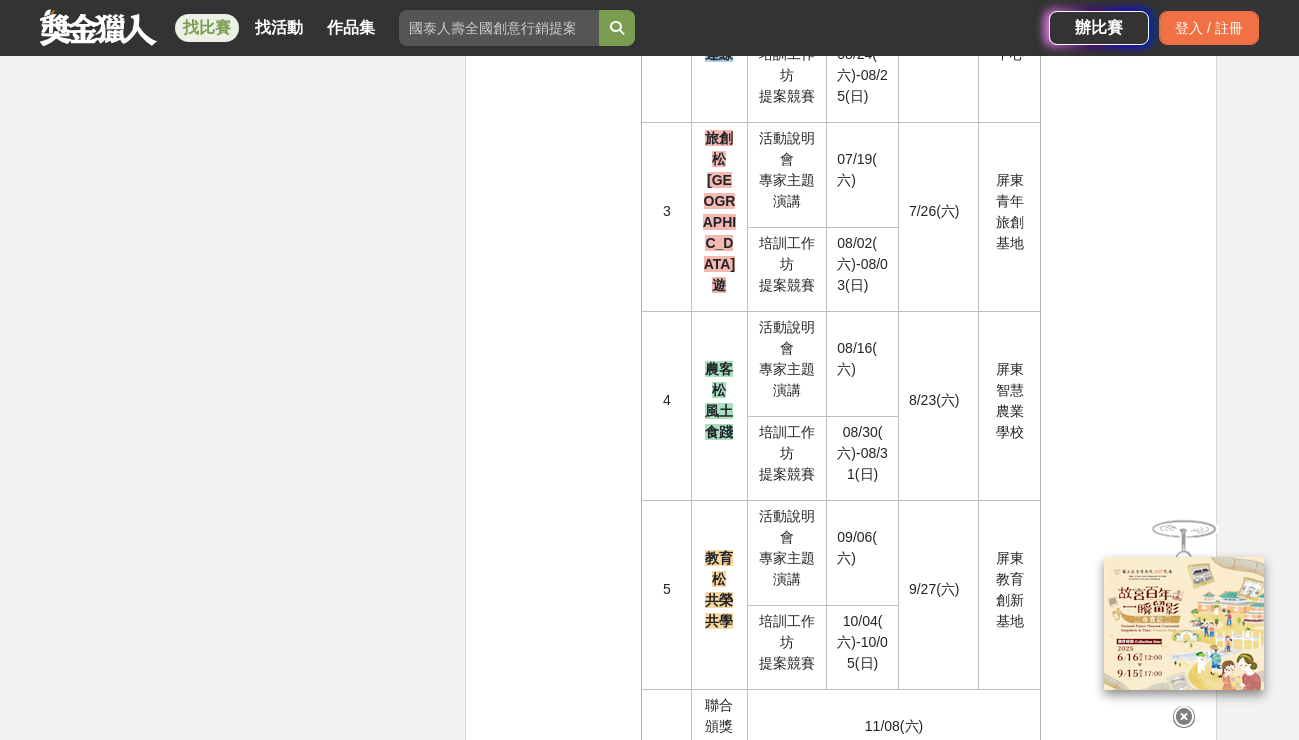 scroll, scrollTop: 3864, scrollLeft: 0, axis: vertical 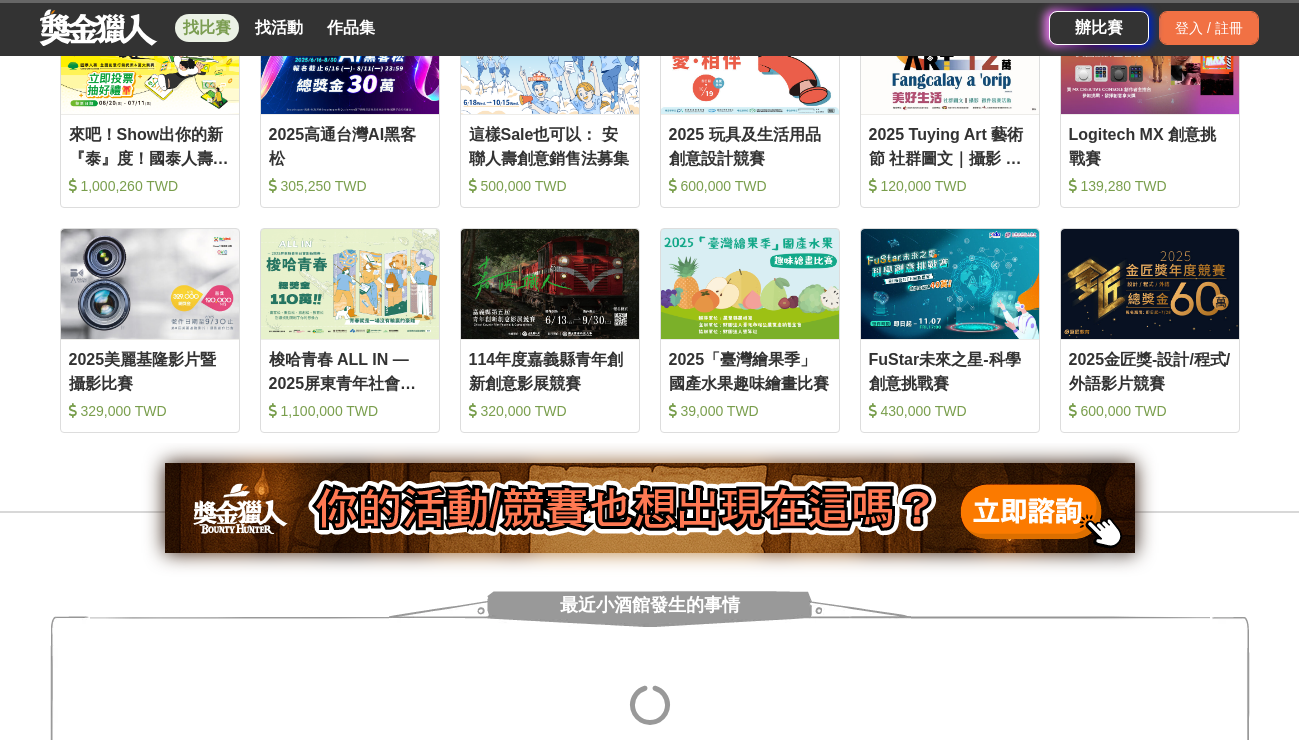click on "找比賽" at bounding box center (207, 28) 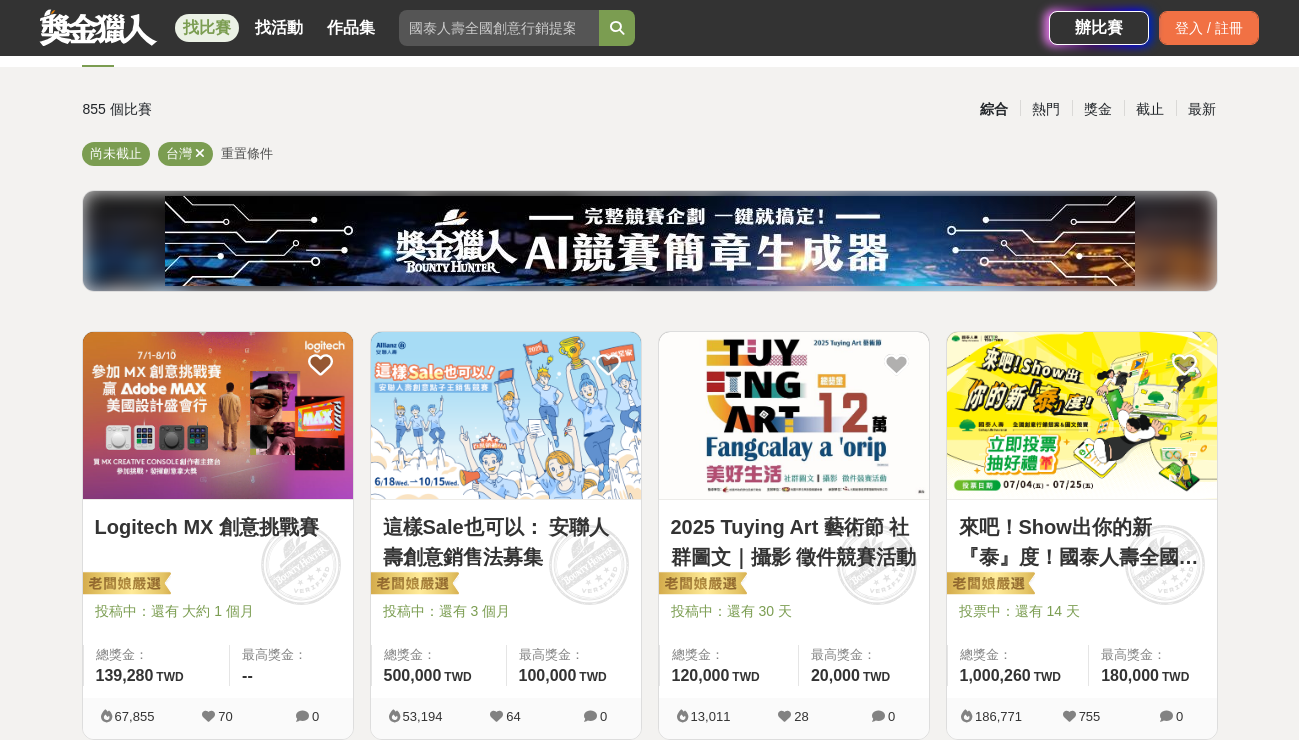 scroll, scrollTop: 119, scrollLeft: 0, axis: vertical 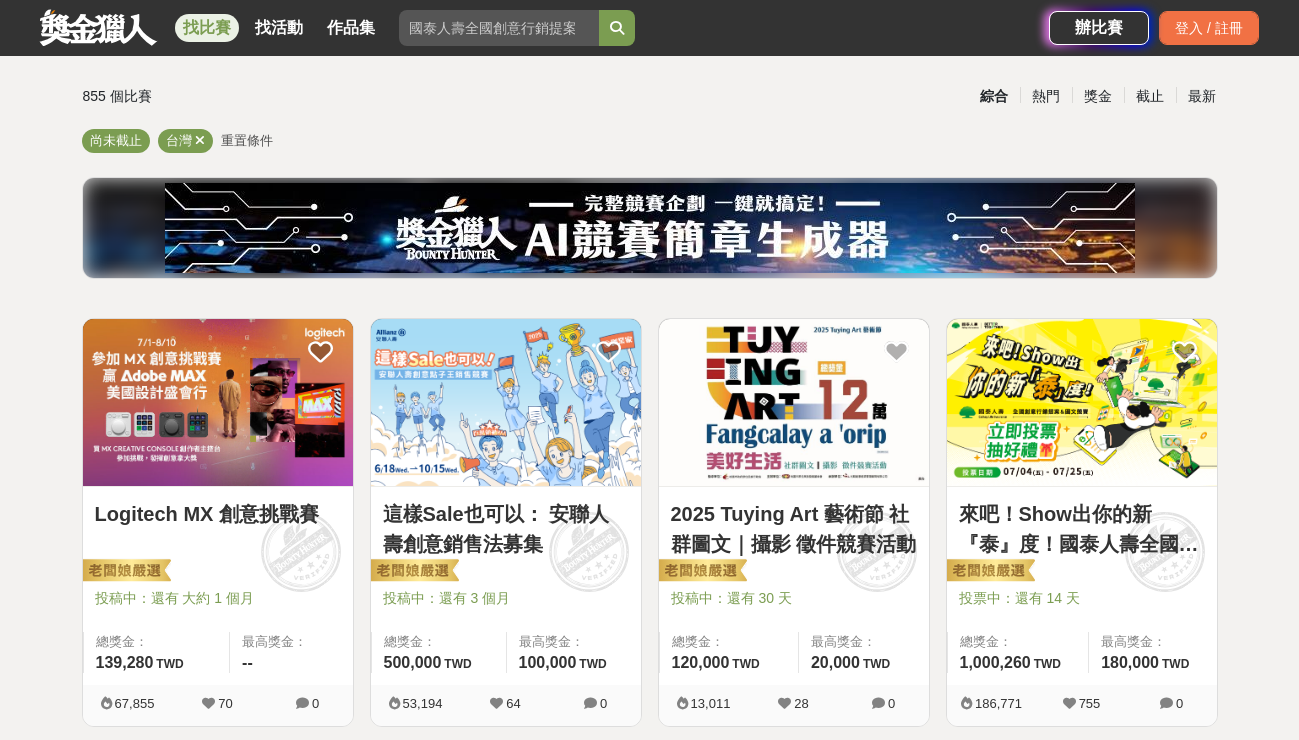 click on "來吧！Show出你的新『泰』度！國泰人壽全國創意行銷提案&圖文競賽" at bounding box center (1082, 529) 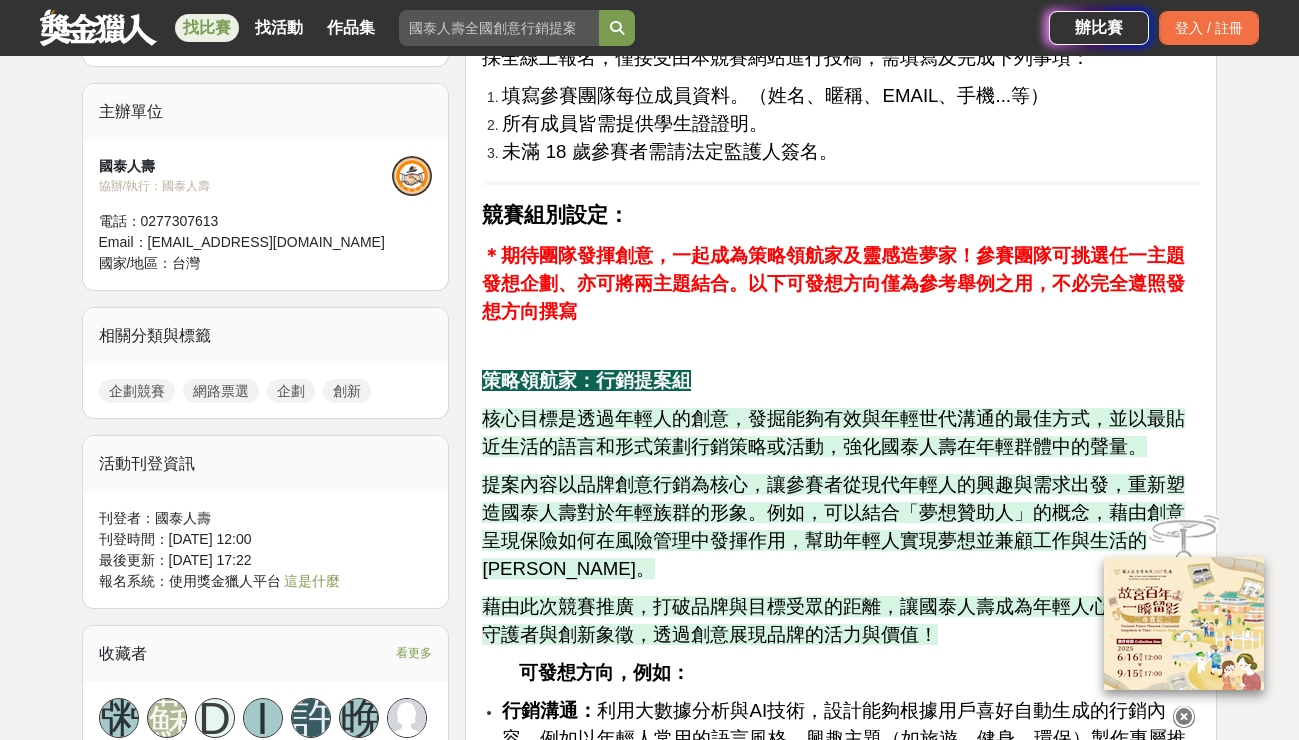 scroll, scrollTop: 2681, scrollLeft: 0, axis: vertical 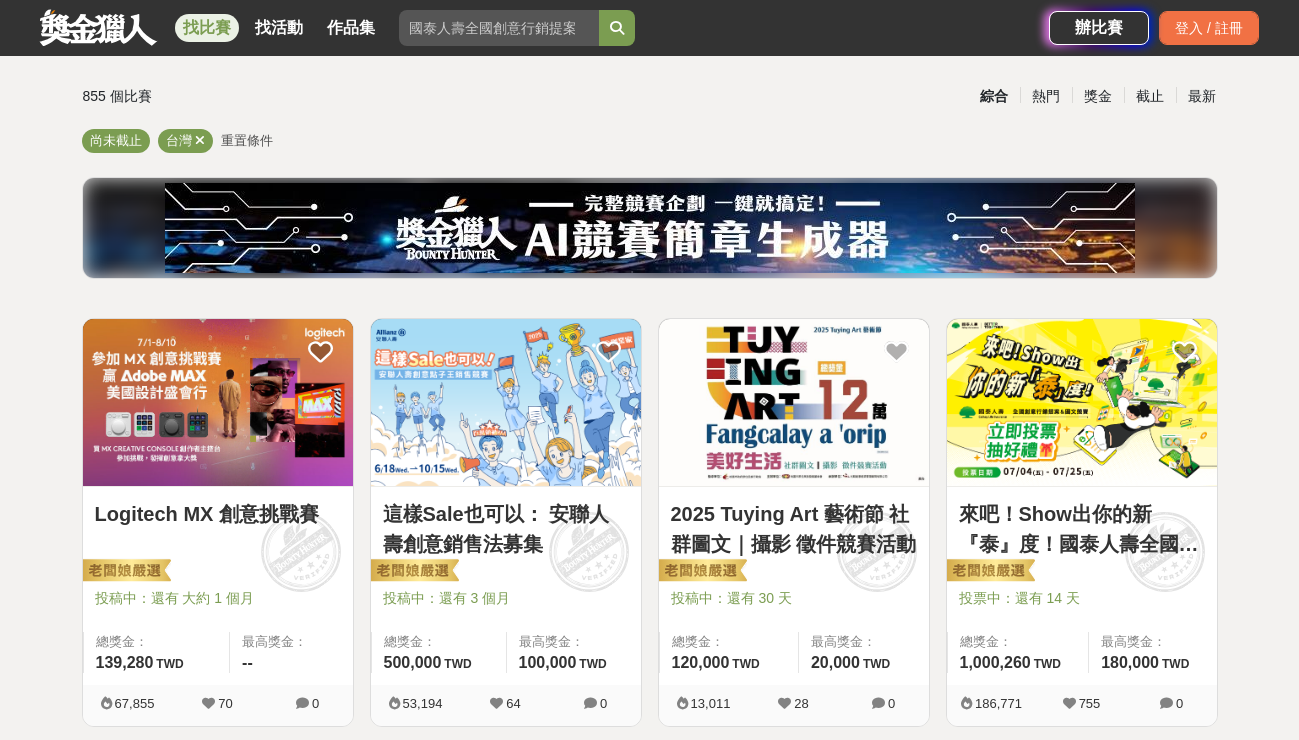 click on "重置條件" at bounding box center (247, 140) 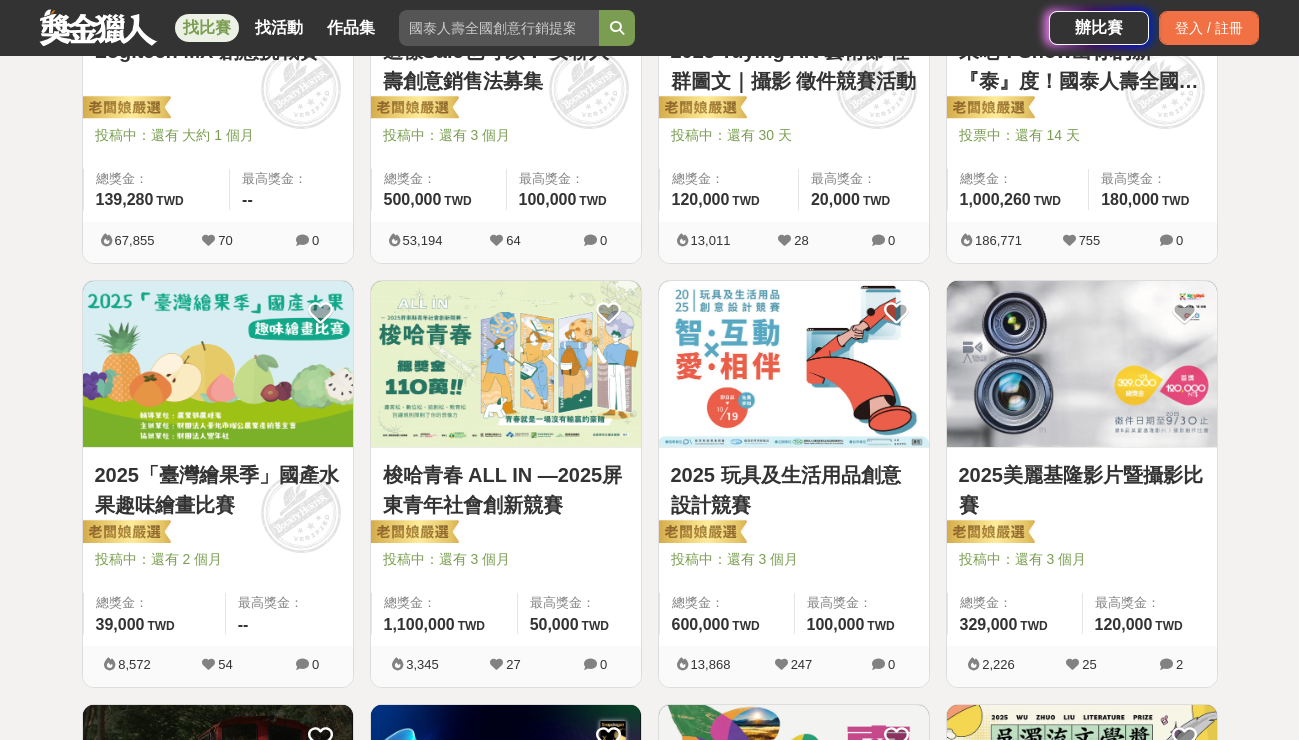 scroll, scrollTop: 633, scrollLeft: 0, axis: vertical 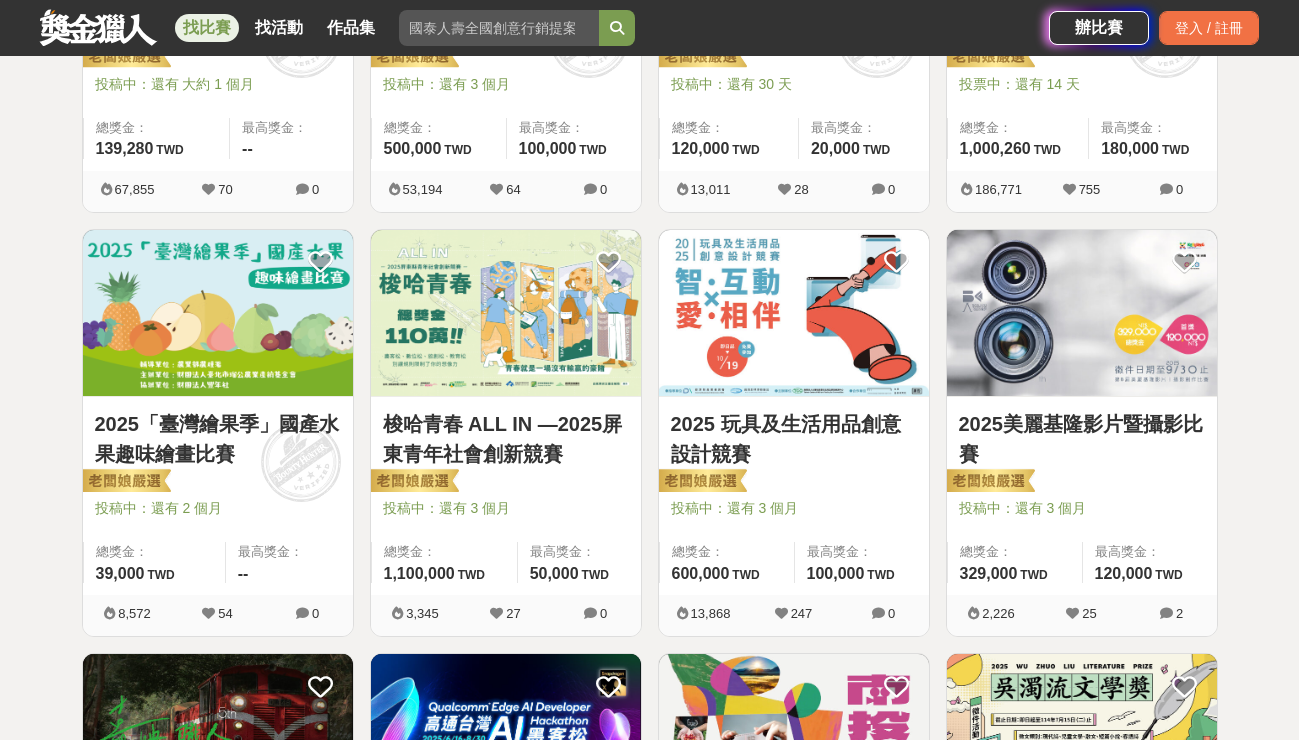 click on "2025「臺灣繪果季」國產水果趣味繪畫比賽" at bounding box center [218, 439] 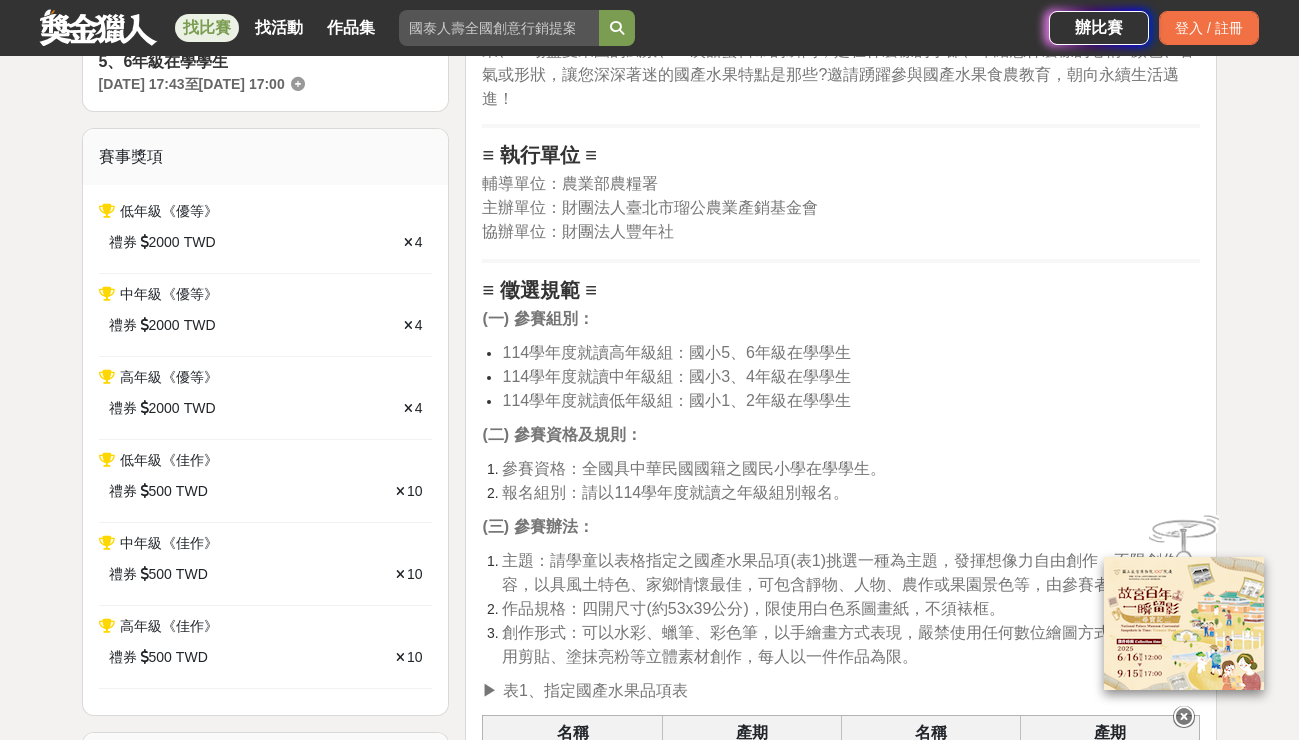 scroll, scrollTop: 900, scrollLeft: 0, axis: vertical 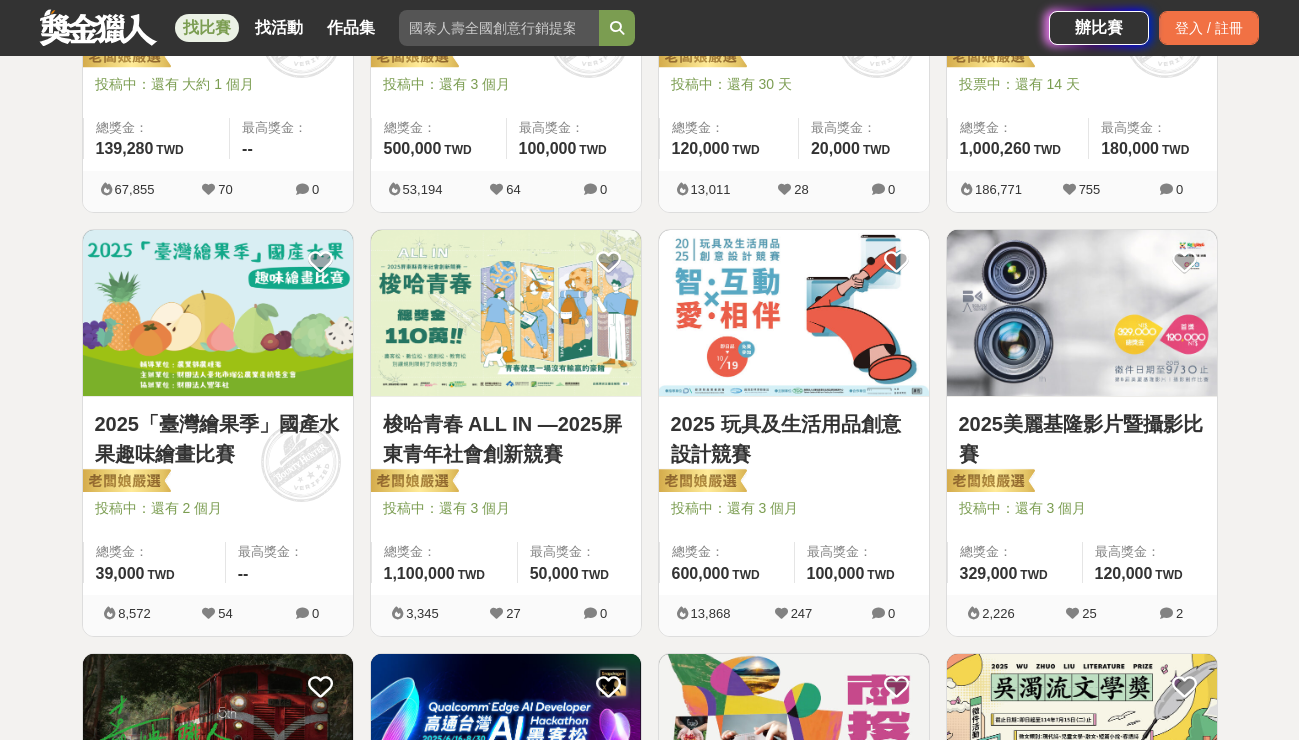 click on "2025 玩具及生活用品創意設計競賽" at bounding box center [794, 439] 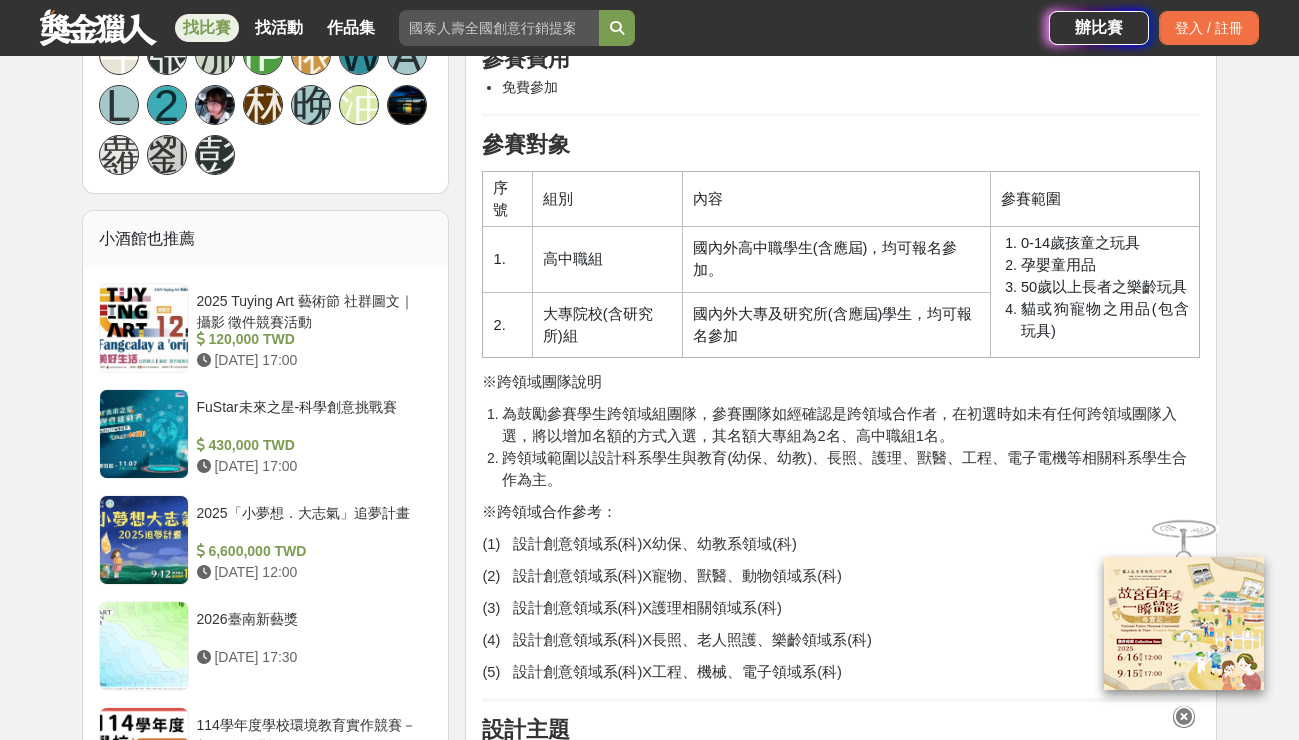 scroll, scrollTop: 1539, scrollLeft: 0, axis: vertical 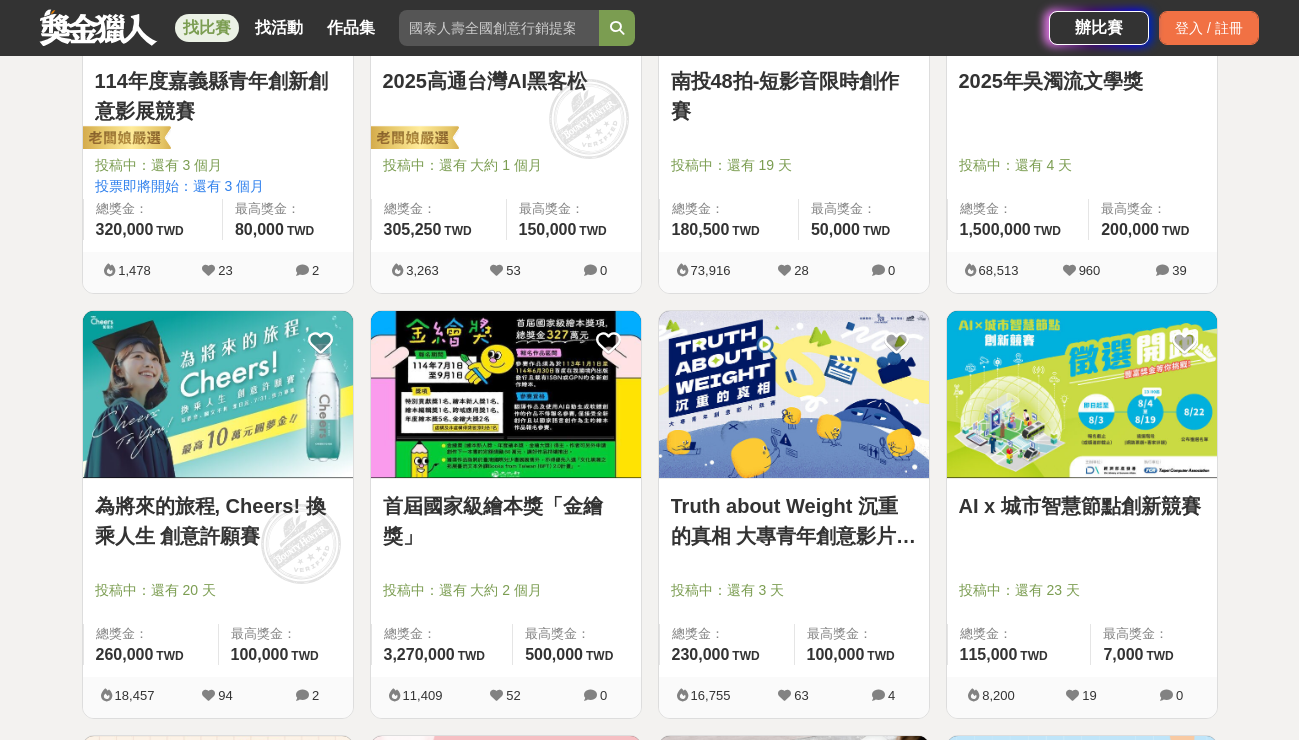 click on "首屆國家級繪本獎「金繪獎」" at bounding box center (506, 521) 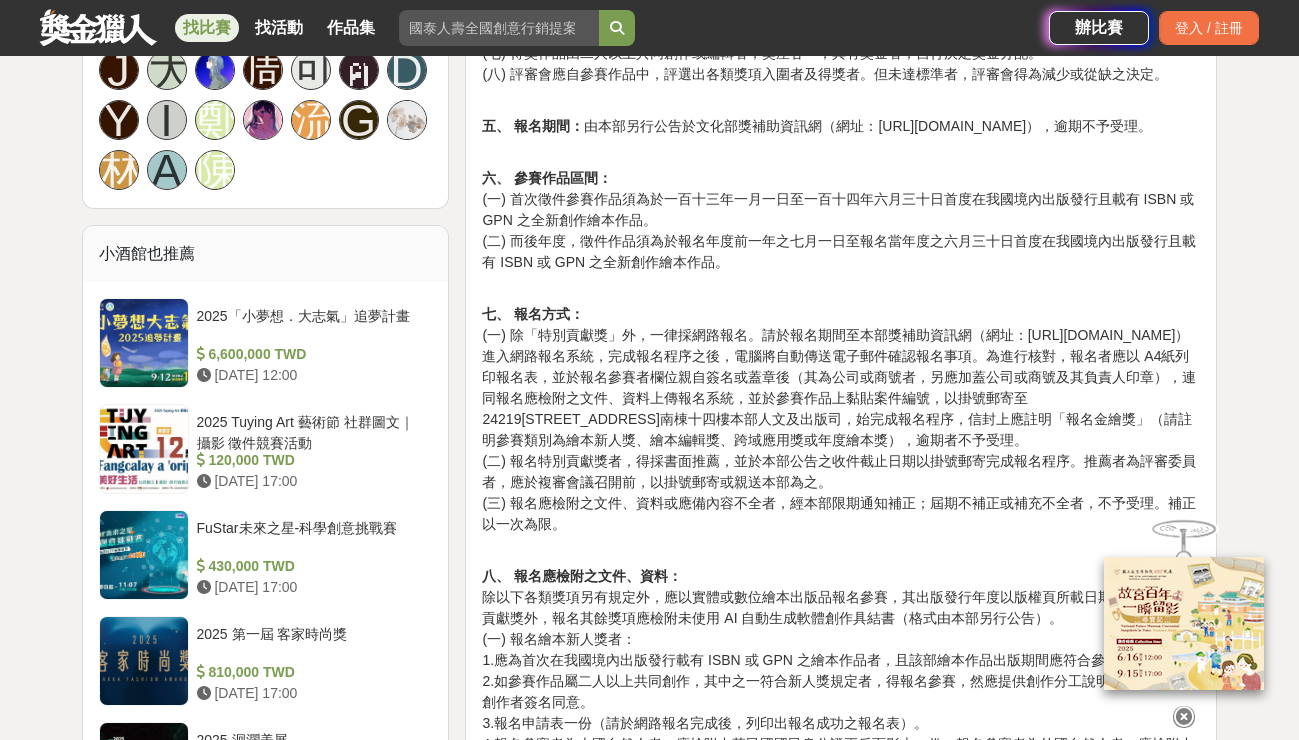 scroll, scrollTop: 846, scrollLeft: 0, axis: vertical 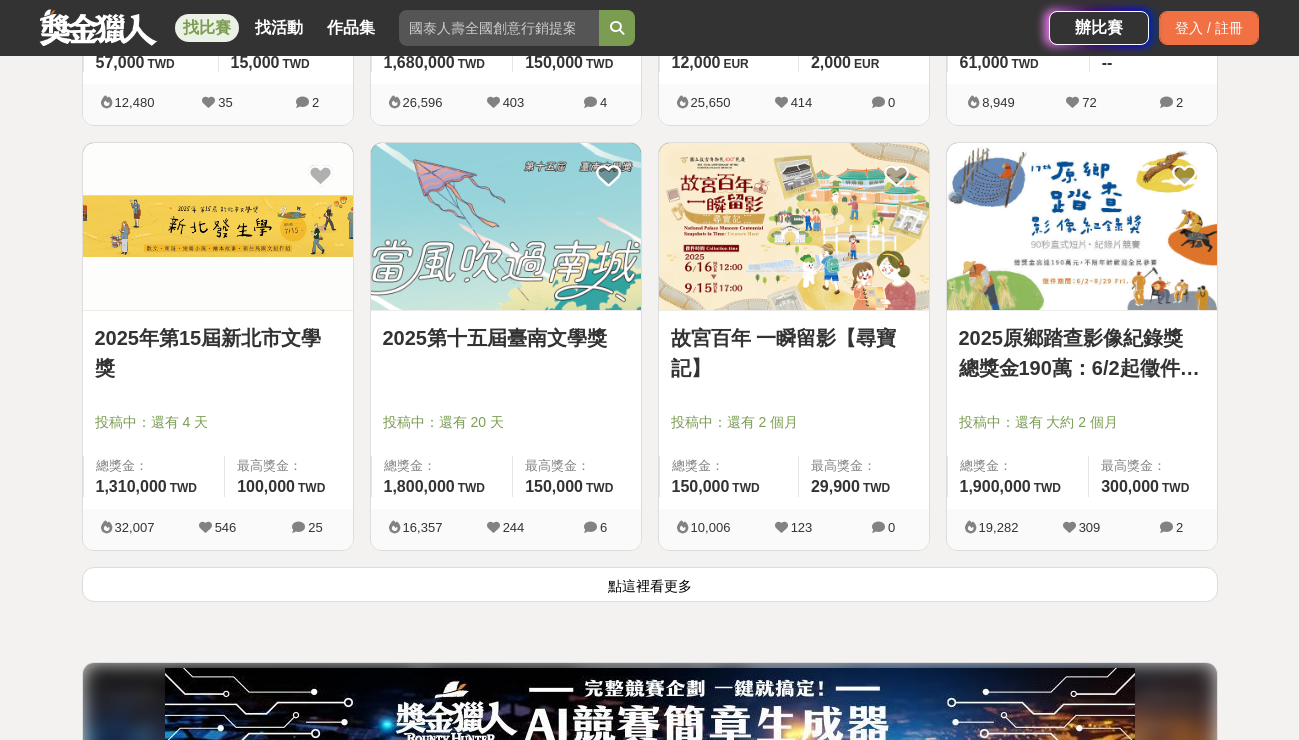 click on "點這裡看更多" at bounding box center (650, 584) 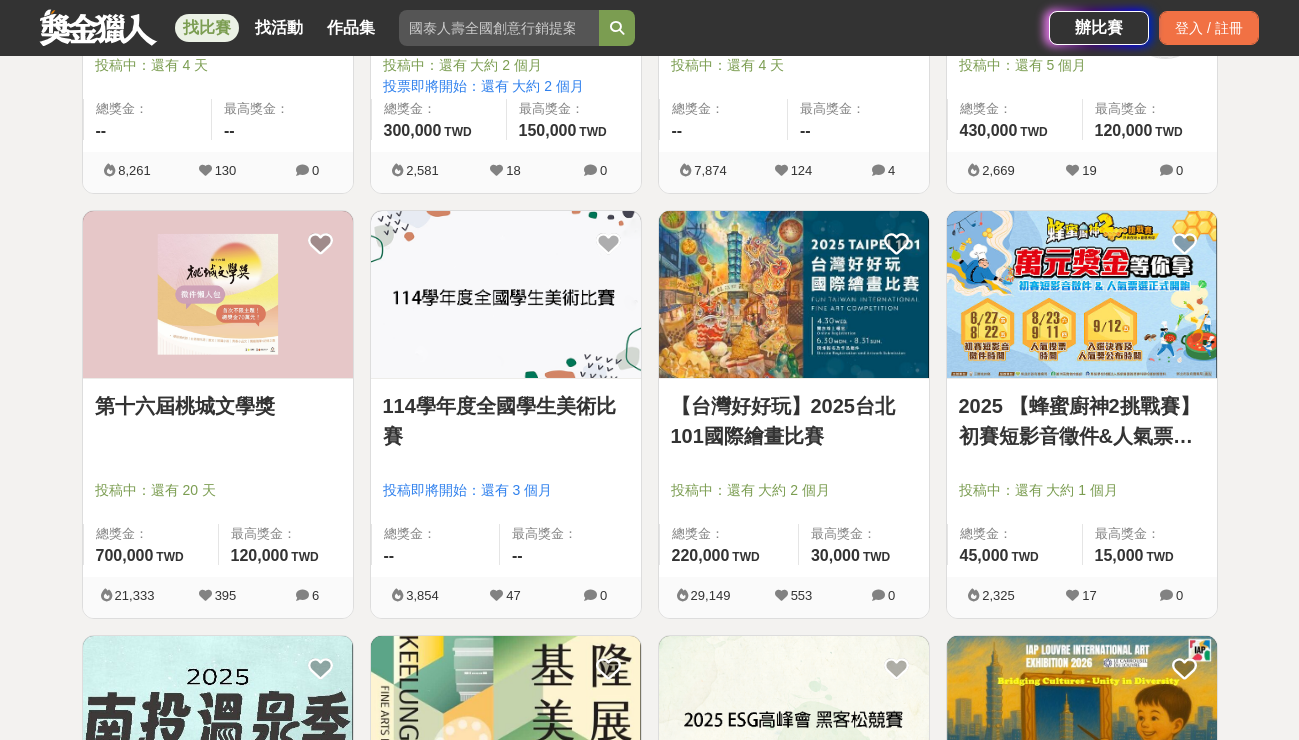 scroll, scrollTop: 4820, scrollLeft: 0, axis: vertical 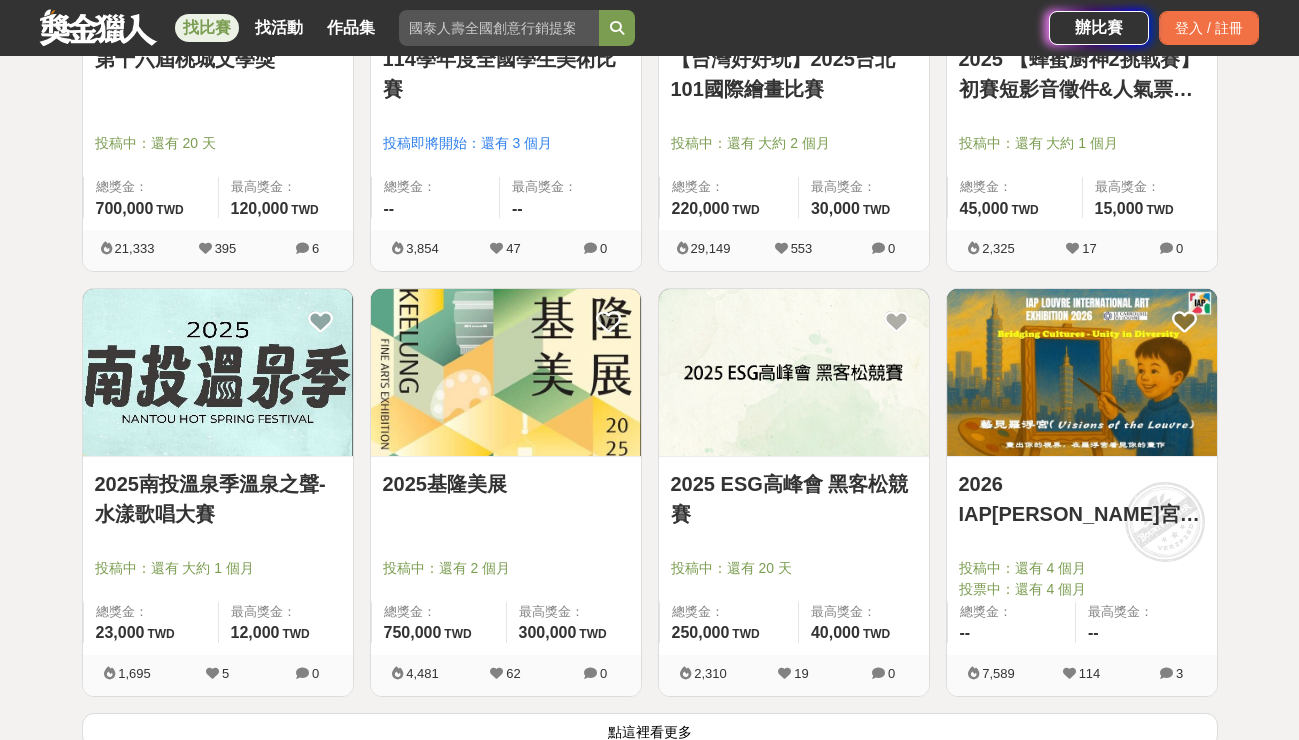click at bounding box center [506, 372] 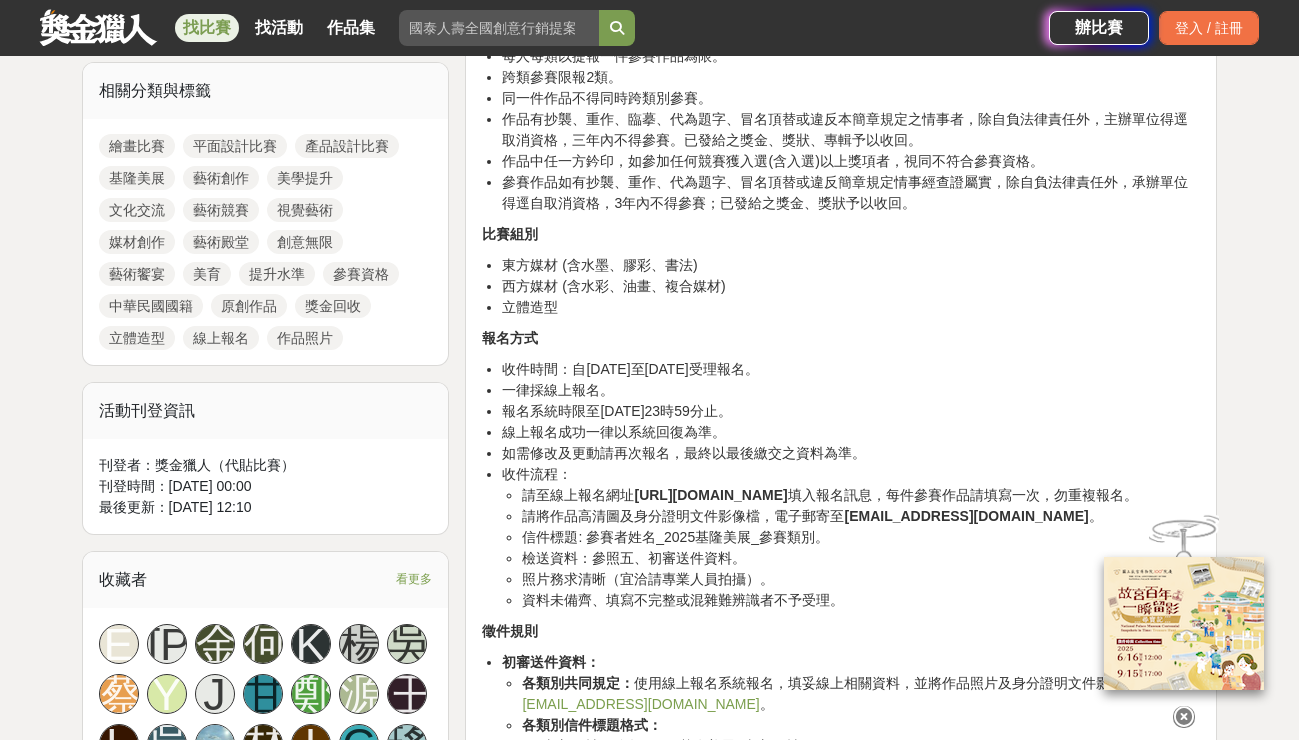 scroll, scrollTop: 365, scrollLeft: 0, axis: vertical 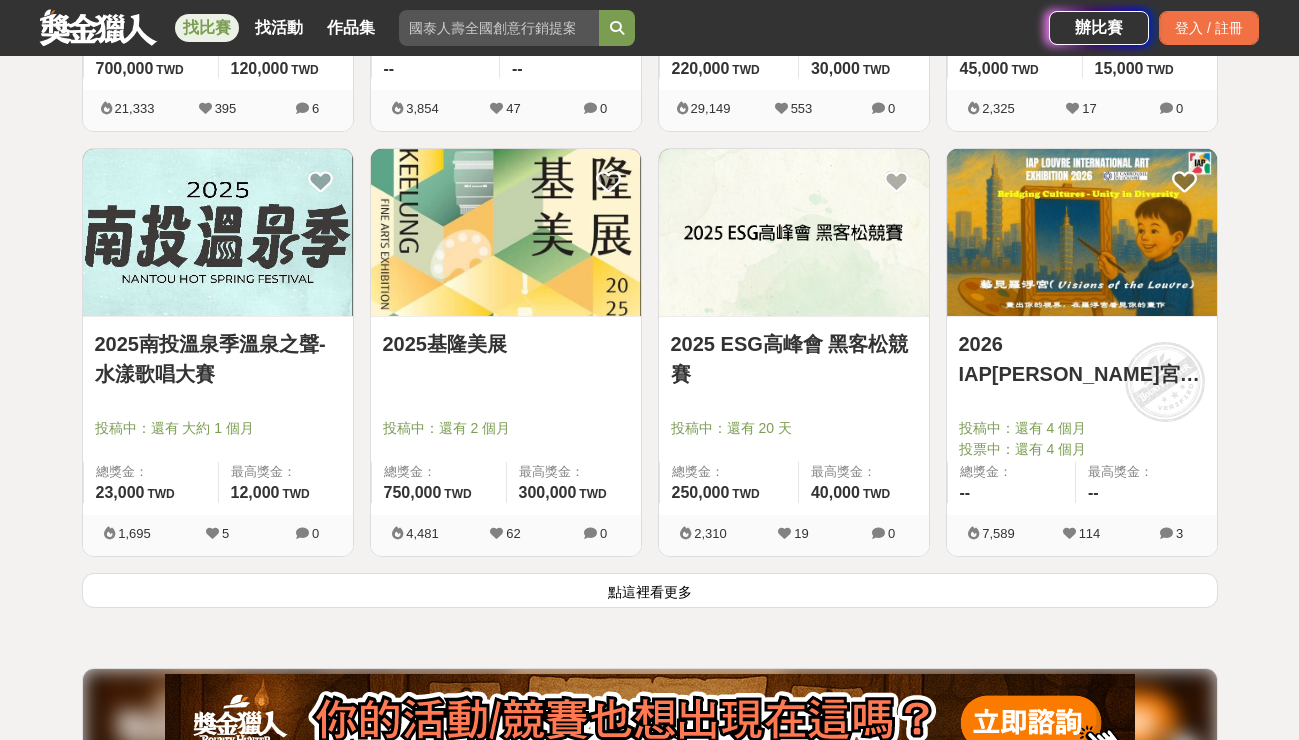 click on "2026 IAP[PERSON_NAME]宮國際藝術展徵件" at bounding box center (1082, 359) 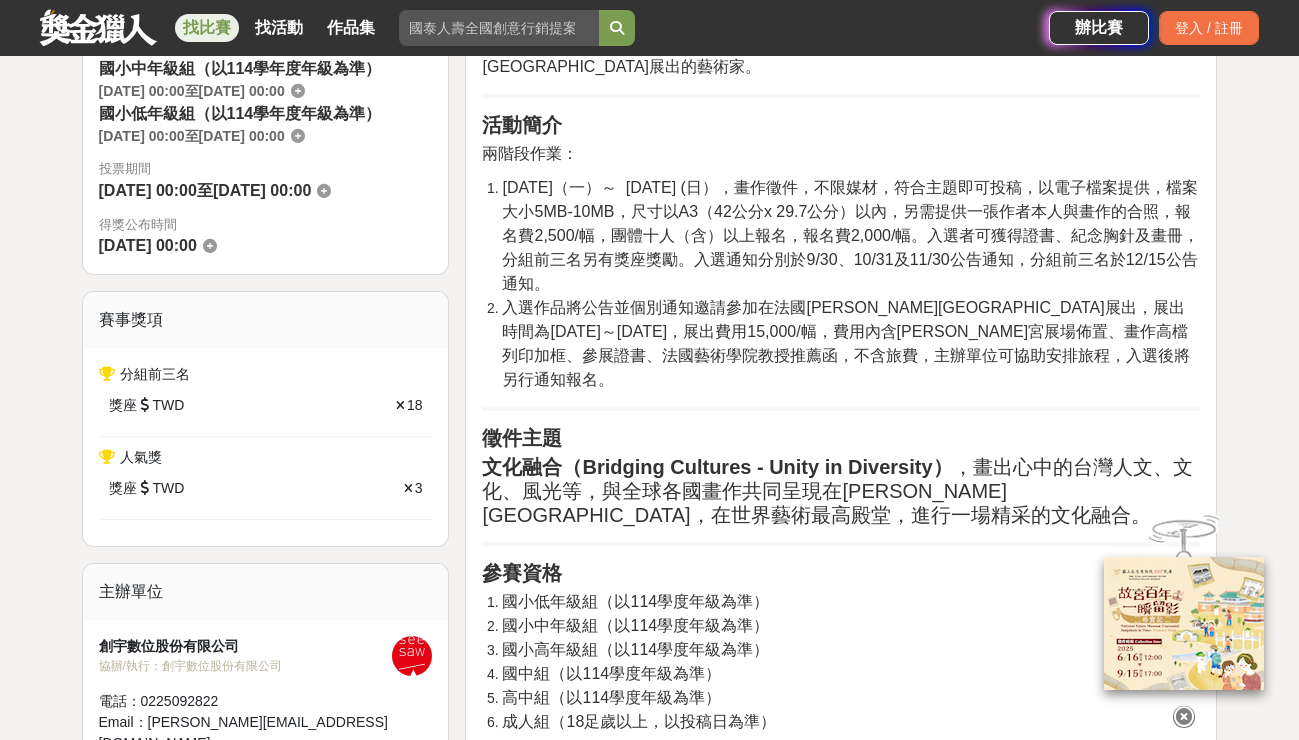 scroll, scrollTop: 795, scrollLeft: 0, axis: vertical 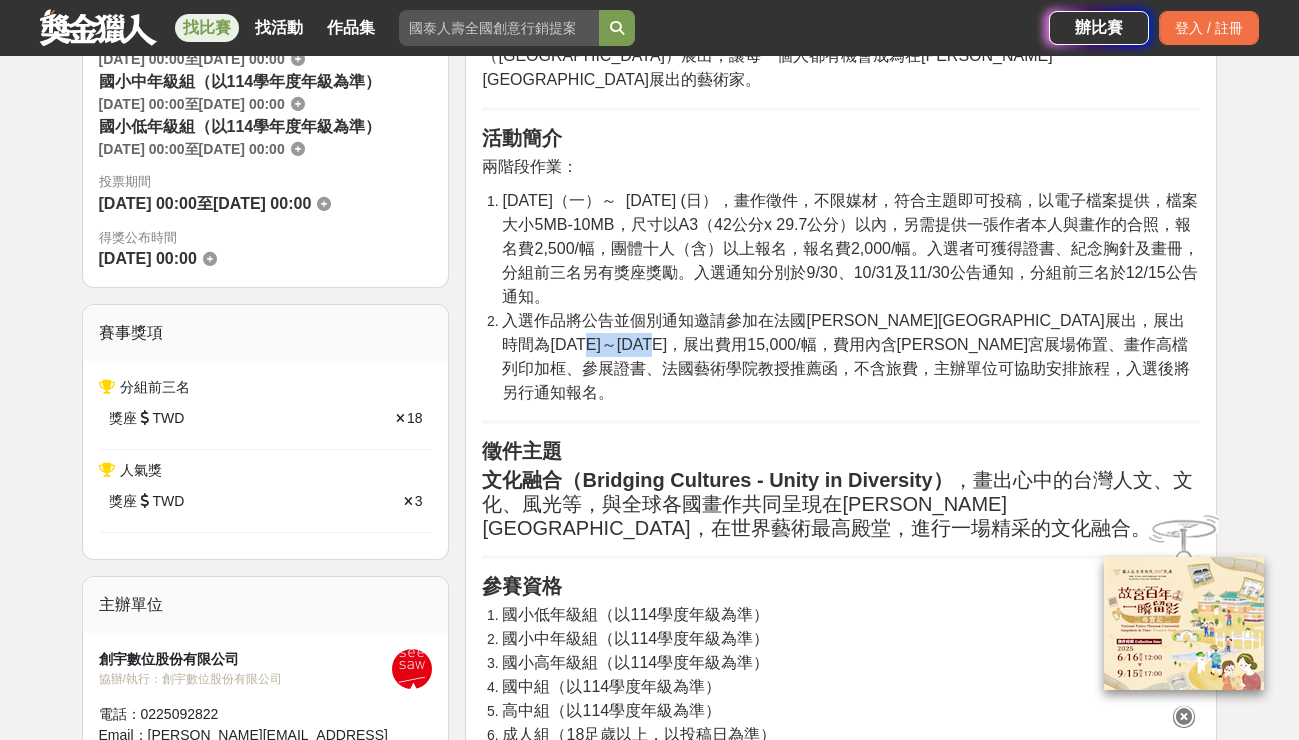 drag, startPoint x: 667, startPoint y: 296, endPoint x: 727, endPoint y: 294, distance: 60.033325 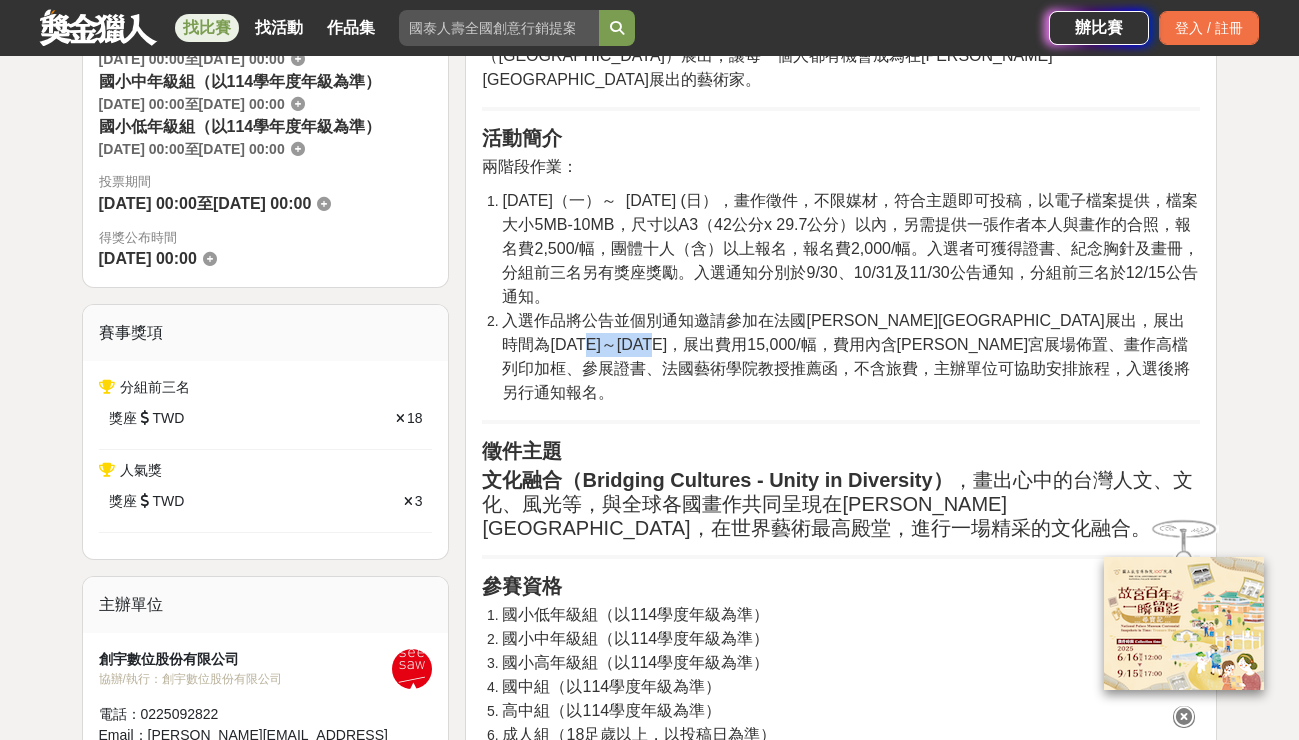 click on "入選作品將公告並個別通知邀請參加在法國[PERSON_NAME][GEOGRAPHIC_DATA]展出，展出時間為[DATE]～[DATE]，展出費用15,000/幅，費用內含[PERSON_NAME]宮展場佈置、畫作高檔列印加框、參展證書、法國藝術學院教授推薦函，不含旅費，主辦單位可協助安排旅程，入選後將另行通知報名。" at bounding box center (846, 356) 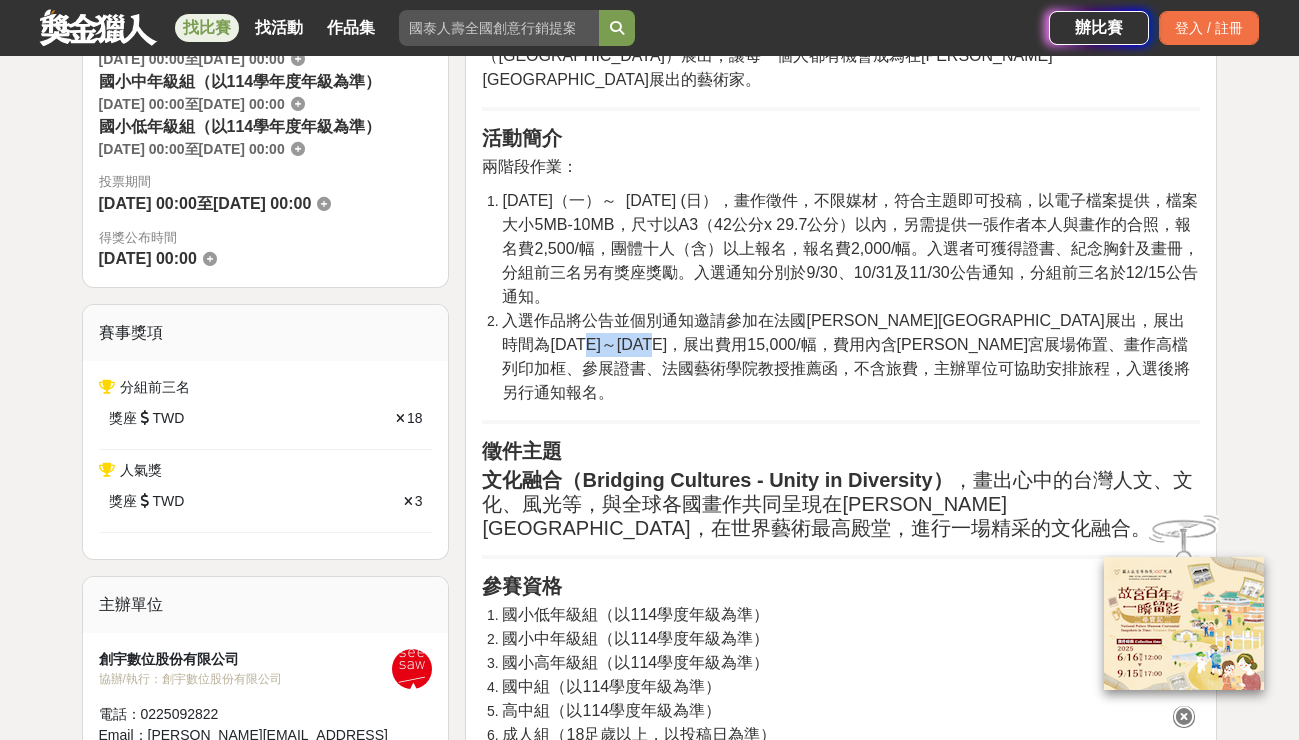 click on "入選作品將公告並個別通知邀請參加在法國[PERSON_NAME][GEOGRAPHIC_DATA]展出，展出時間為[DATE]～[DATE]，展出費用15,000/幅，費用內含[PERSON_NAME]宮展場佈置、畫作高檔列印加框、參展證書、法國藝術學院教授推薦函，不含旅費，主辦單位可協助安排旅程，入選後將另行通知報名。" at bounding box center [846, 356] 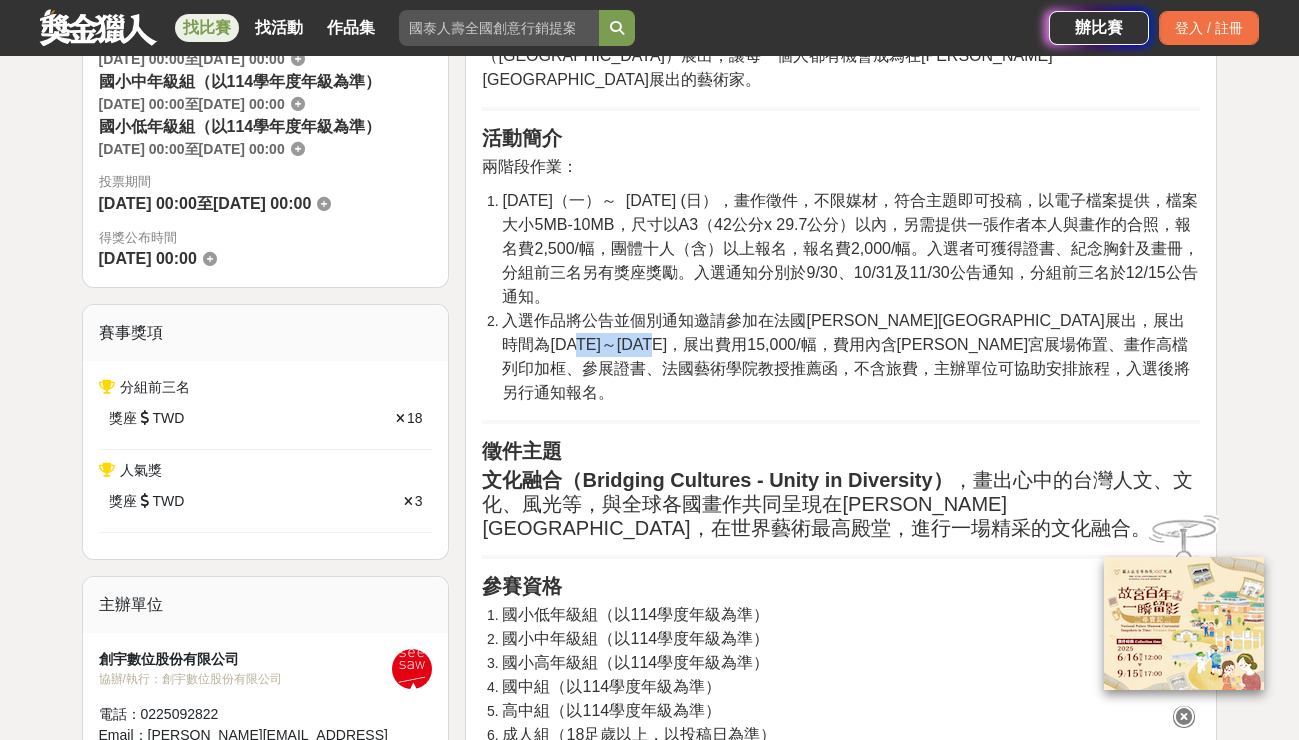 drag, startPoint x: 719, startPoint y: 298, endPoint x: 646, endPoint y: 302, distance: 73.109505 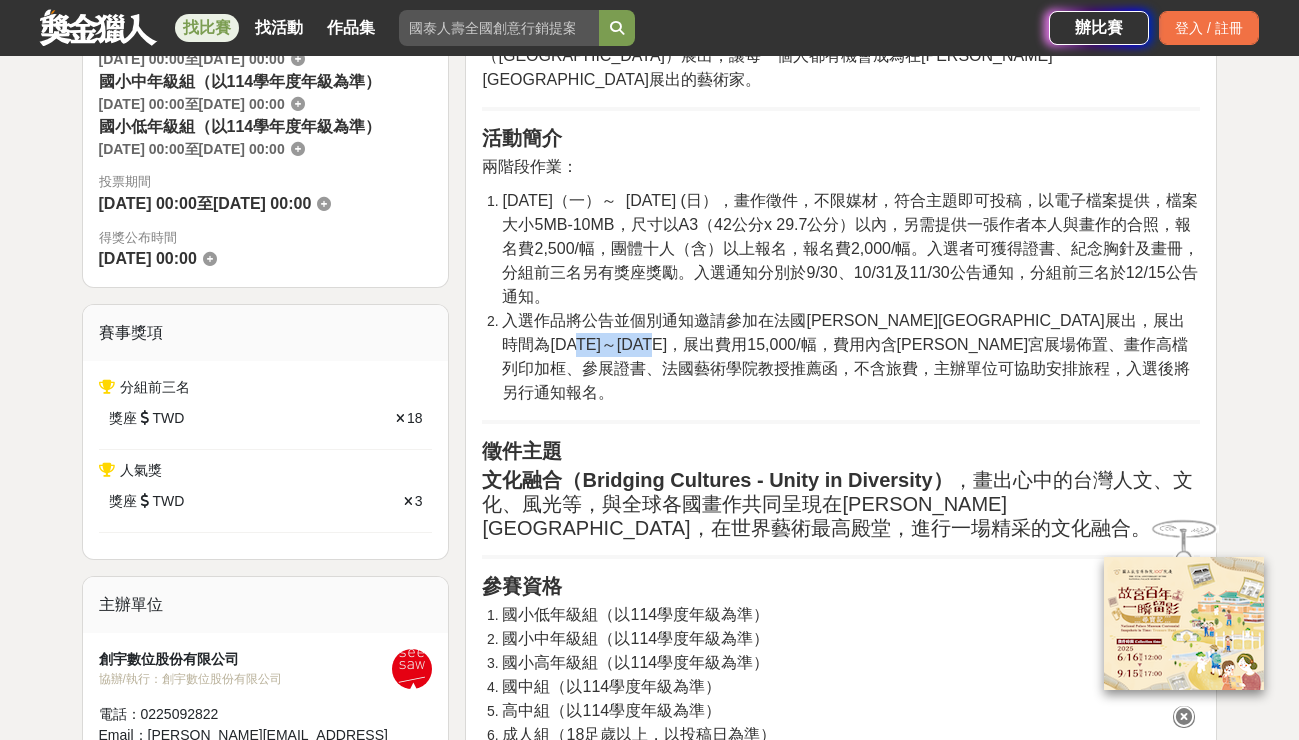 click on "入選作品將公告並個別通知邀請參加在法國[PERSON_NAME][GEOGRAPHIC_DATA]展出，展出時間為[DATE]～[DATE]，展出費用15,000/幅，費用內含[PERSON_NAME]宮展場佈置、畫作高檔列印加框、參展證書、法國藝術學院教授推薦函，不含旅費，主辦單位可協助安排旅程，入選後將另行通知報名。" at bounding box center (846, 356) 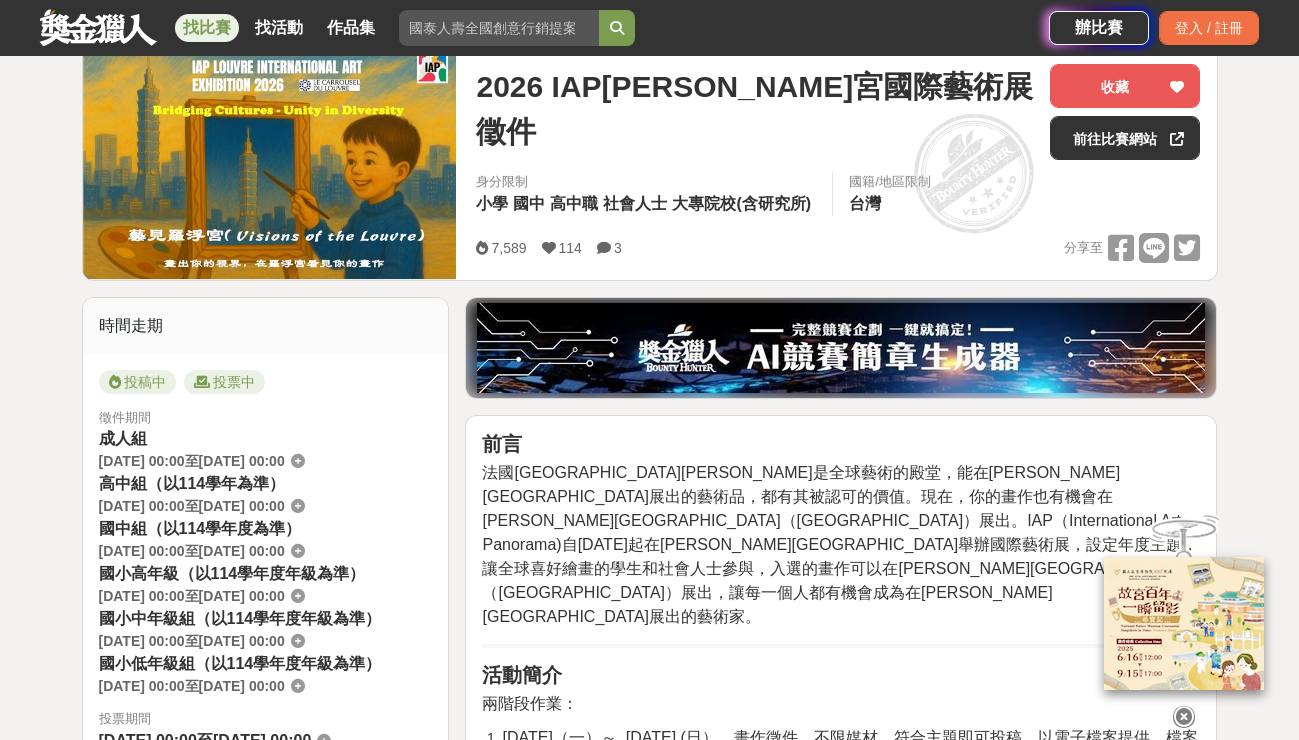 scroll, scrollTop: 271, scrollLeft: 0, axis: vertical 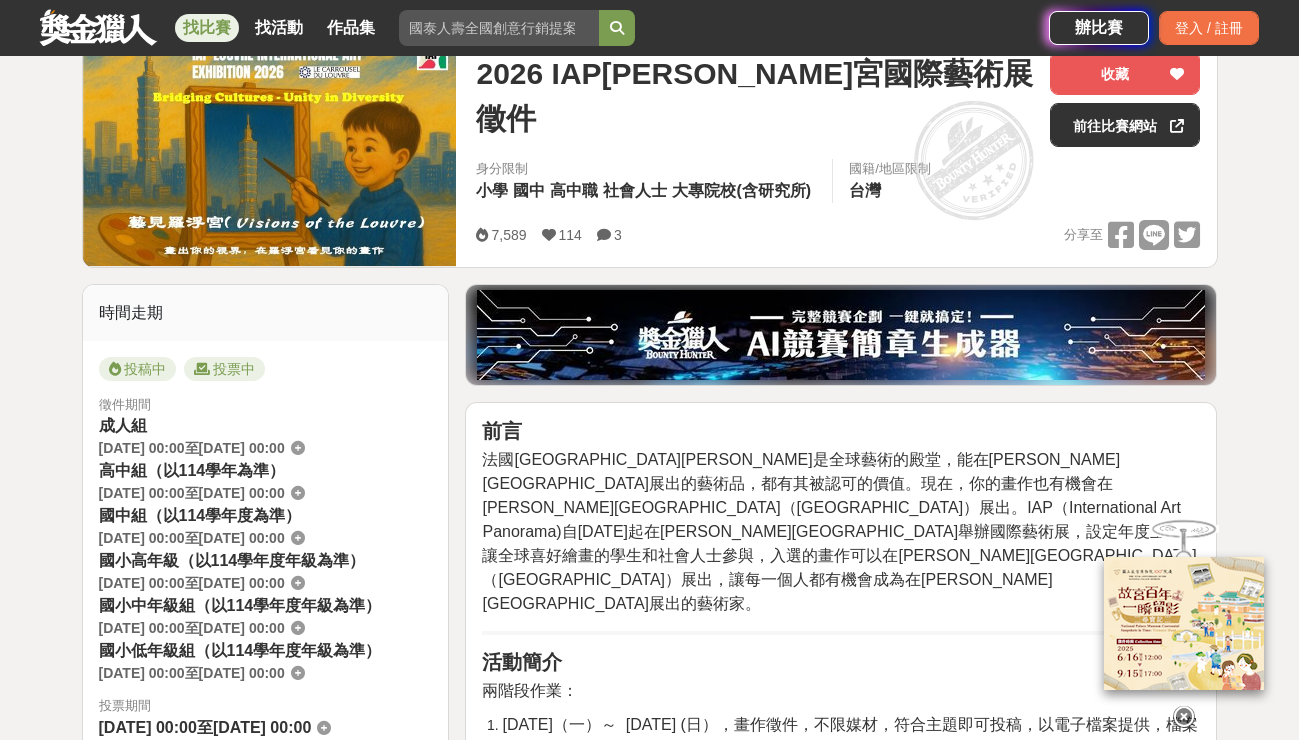 click on "3" at bounding box center [618, 235] 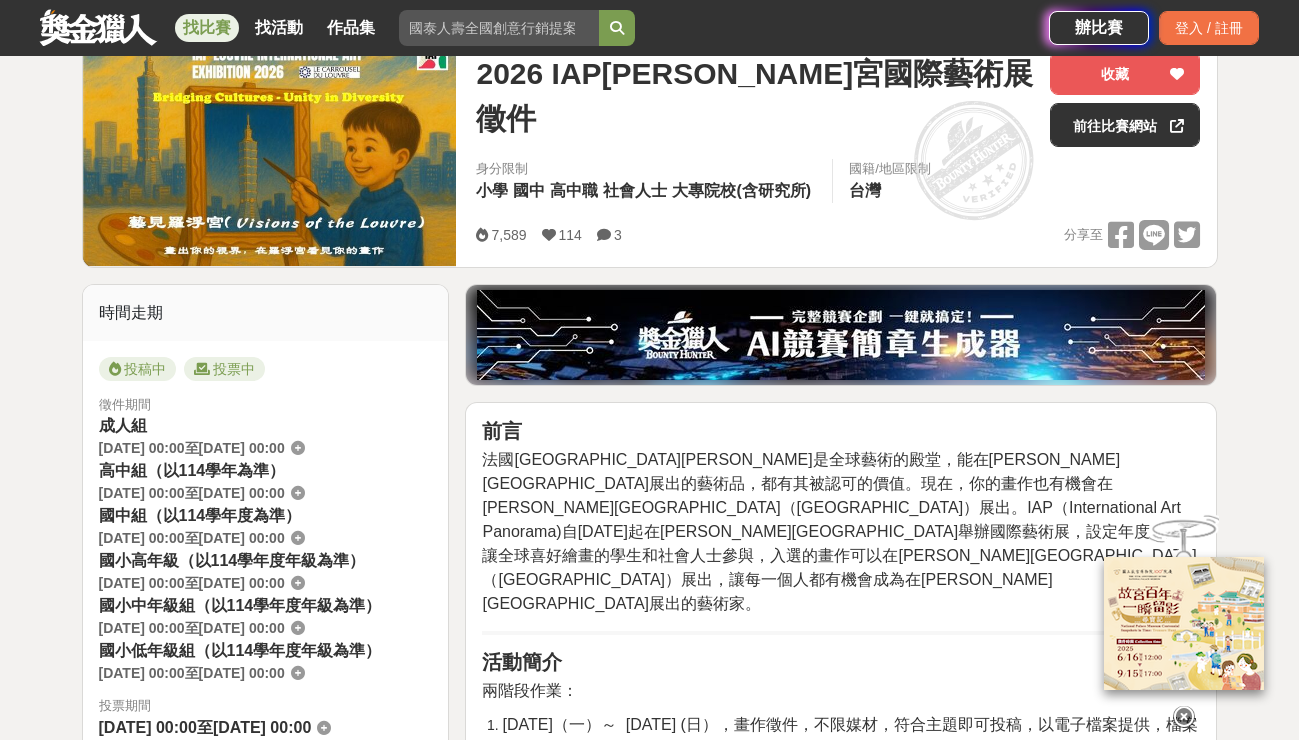 click at bounding box center (604, 235) 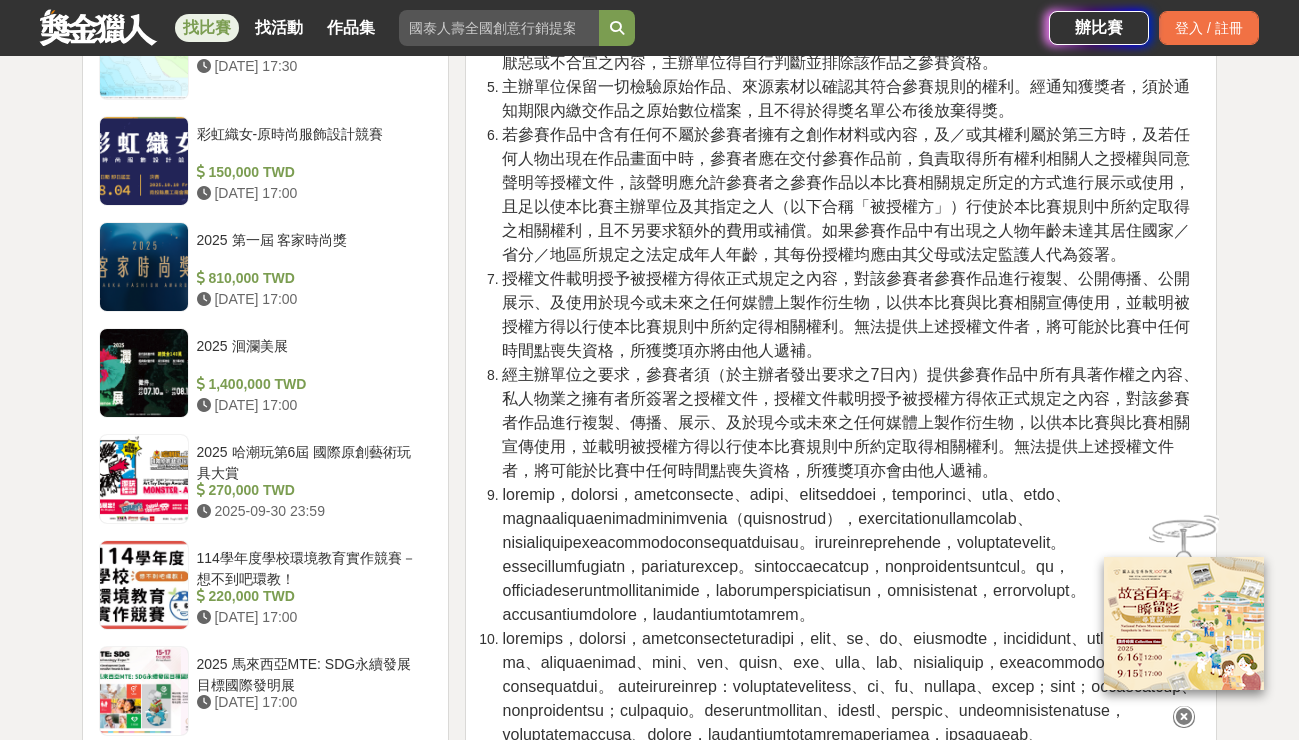 scroll, scrollTop: 3205, scrollLeft: 0, axis: vertical 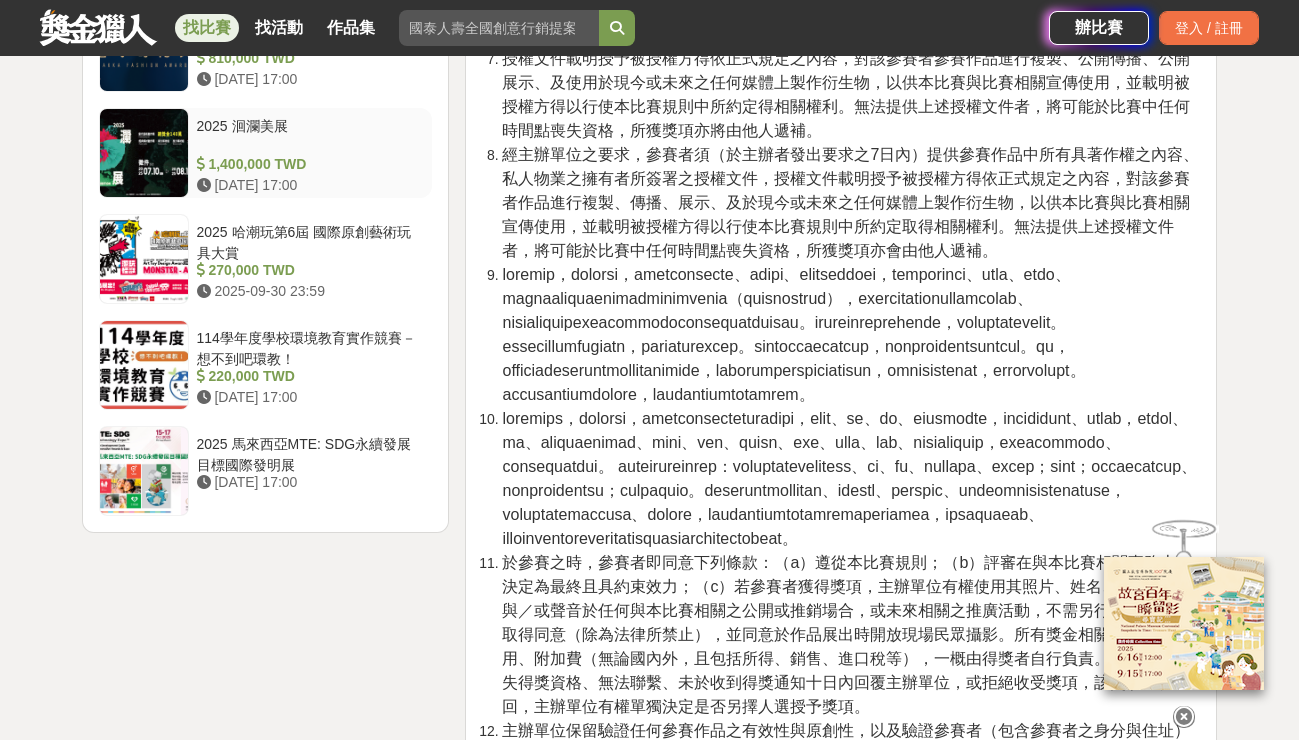 click on "2025 洄瀾美展" at bounding box center (311, 135) 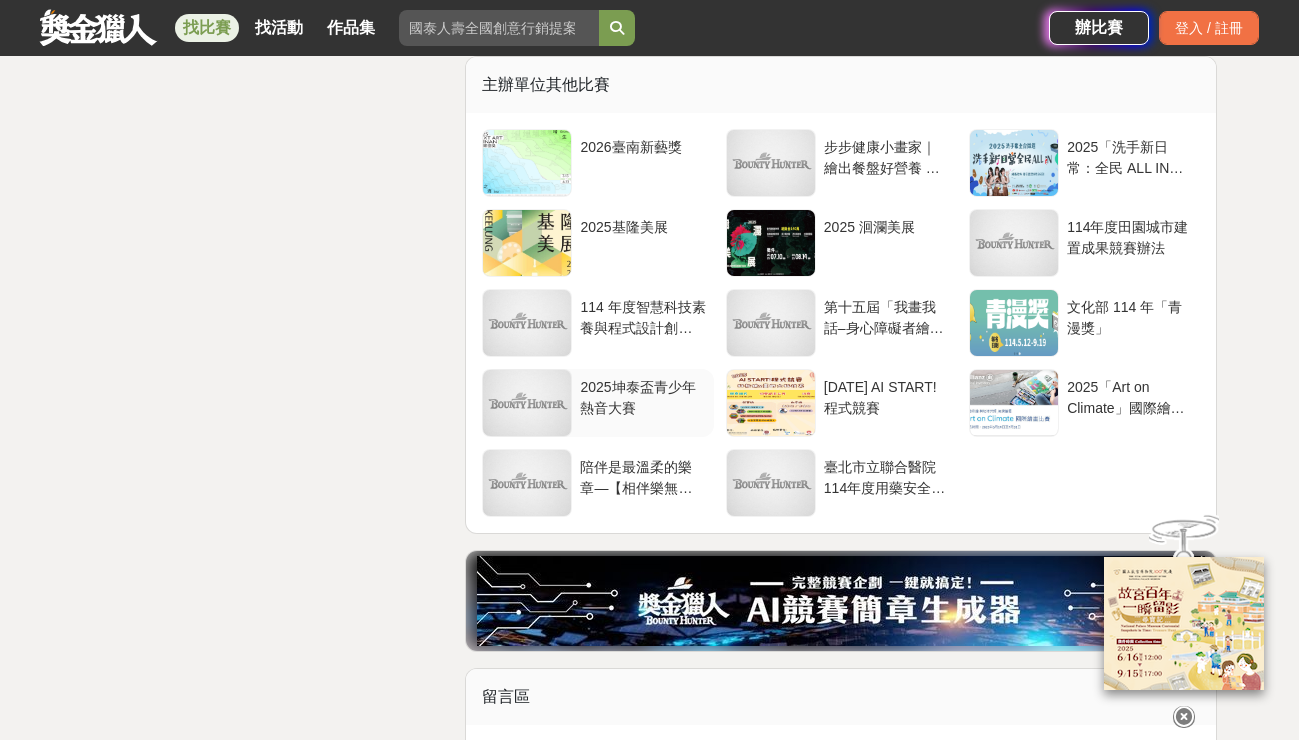 scroll, scrollTop: 4246, scrollLeft: 0, axis: vertical 